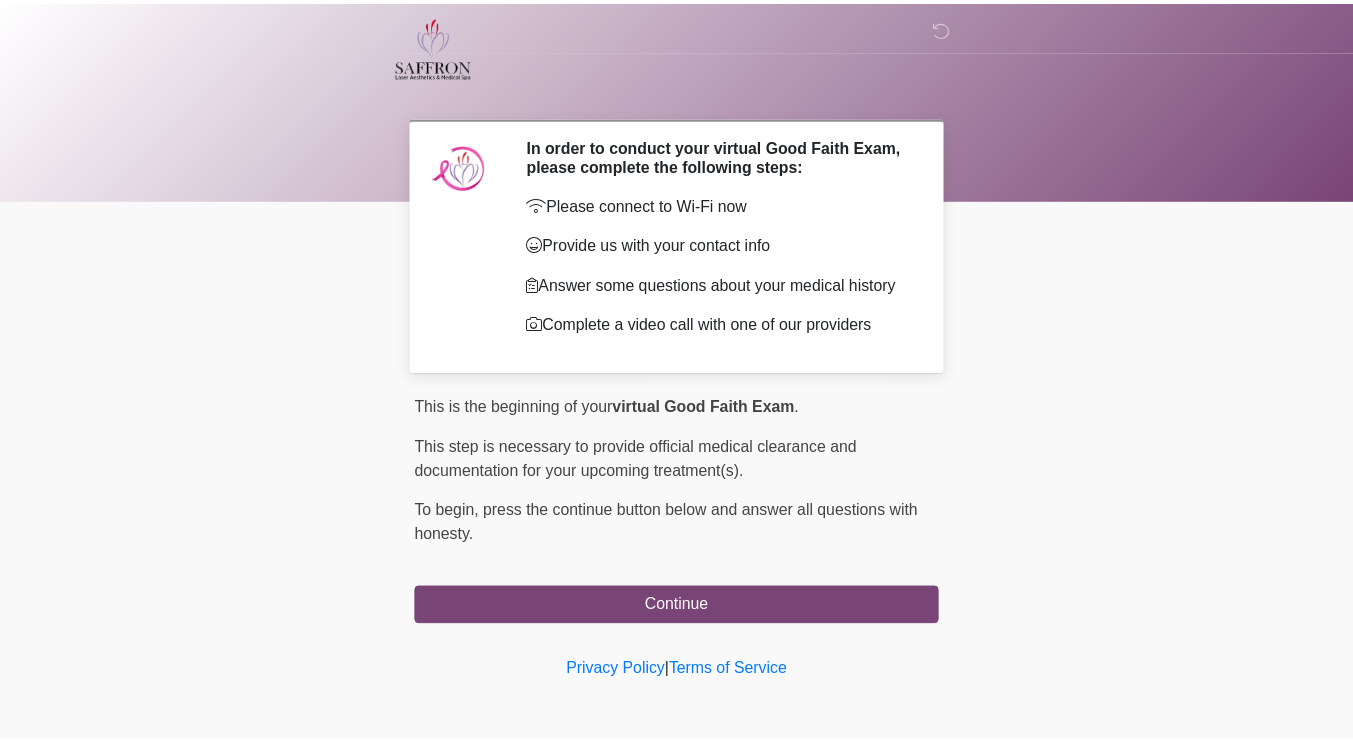 scroll, scrollTop: 0, scrollLeft: 0, axis: both 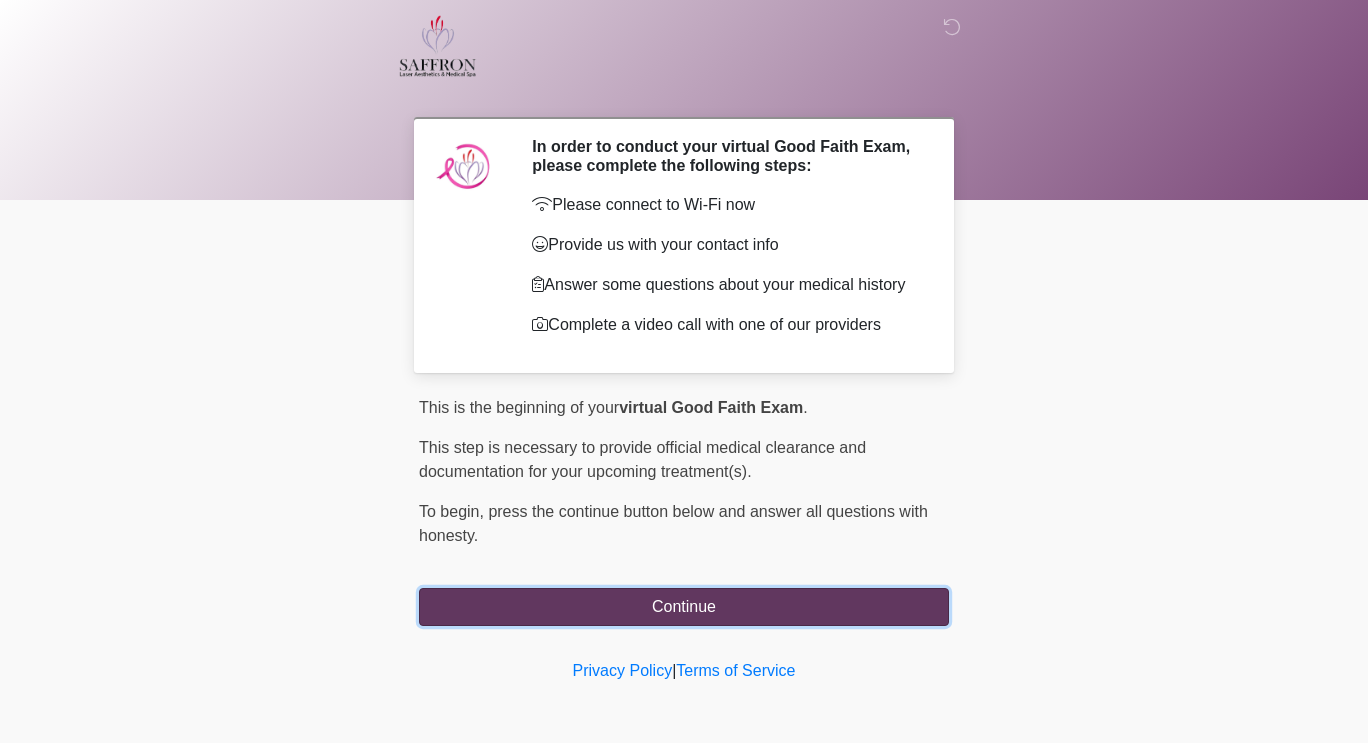 click on "Continue" at bounding box center [684, 607] 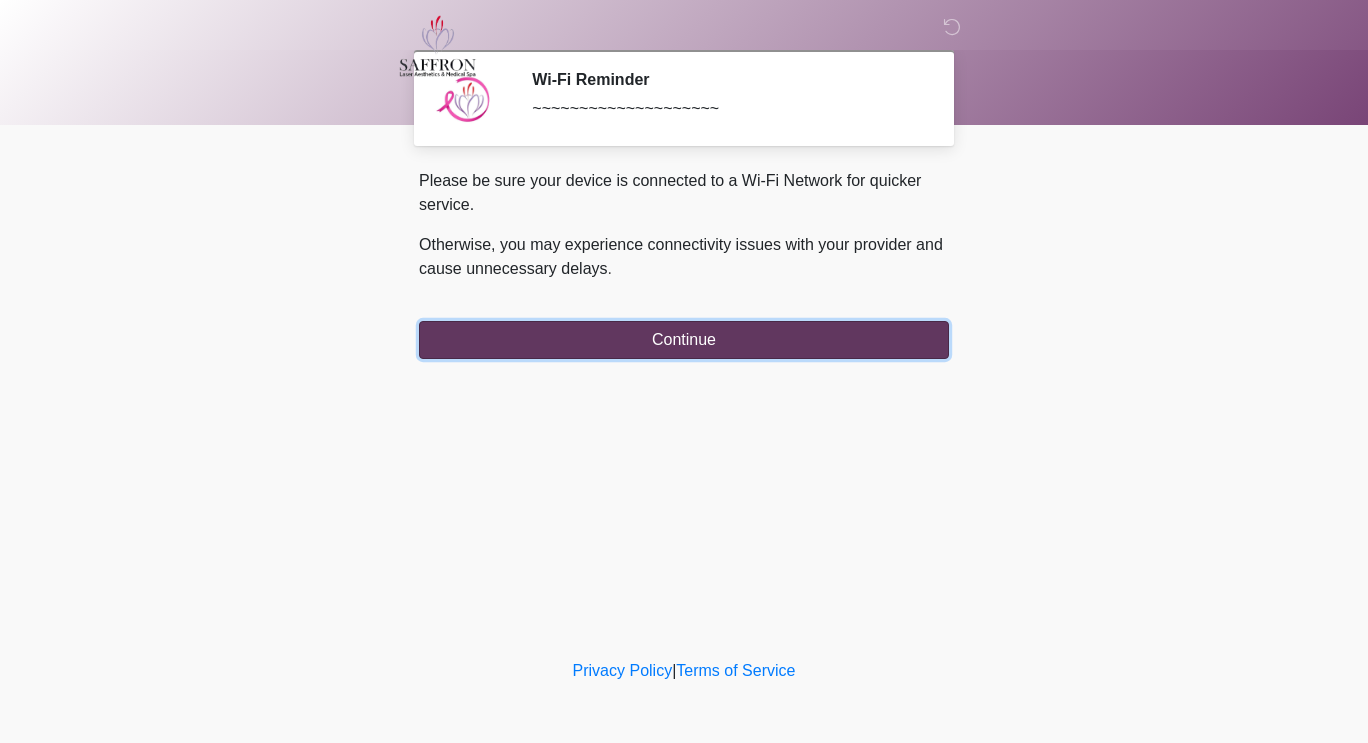 click on "Continue" at bounding box center (684, 340) 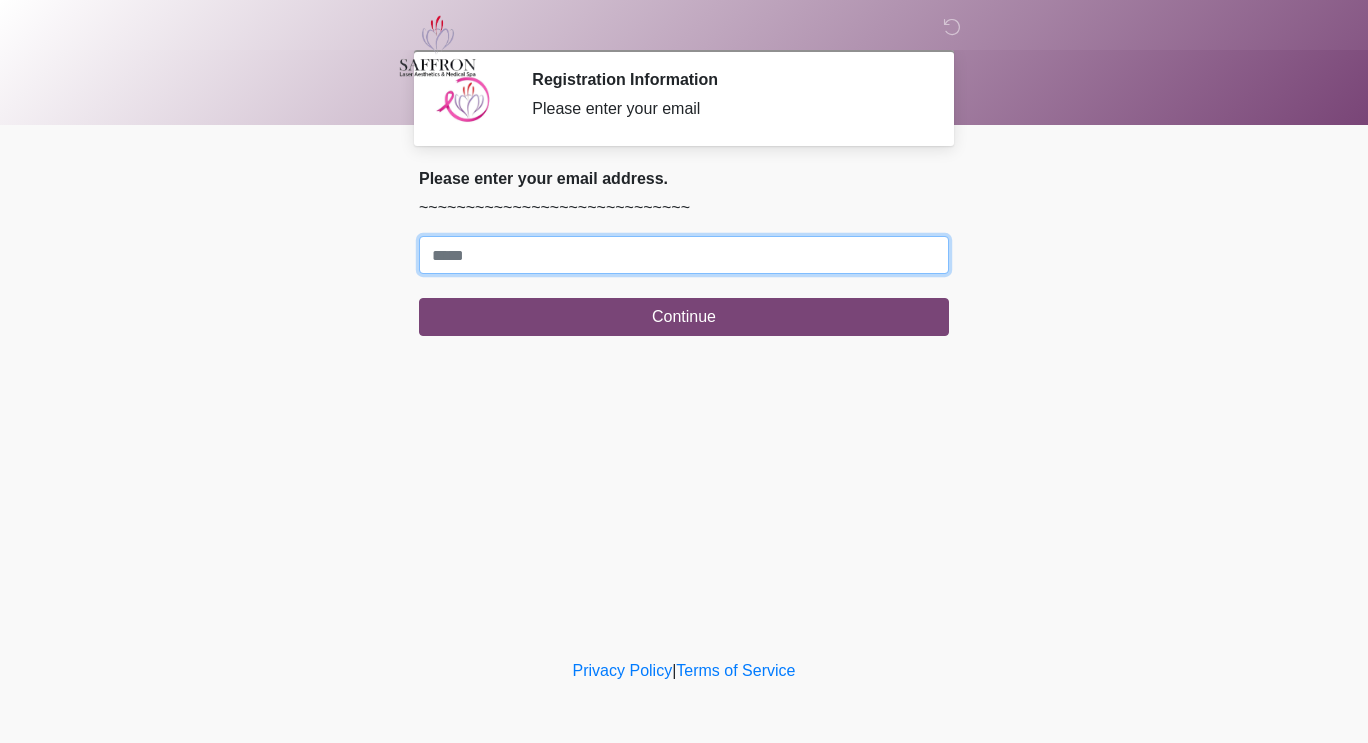 click on "Where should we email your treatment plan?" at bounding box center (684, 255) 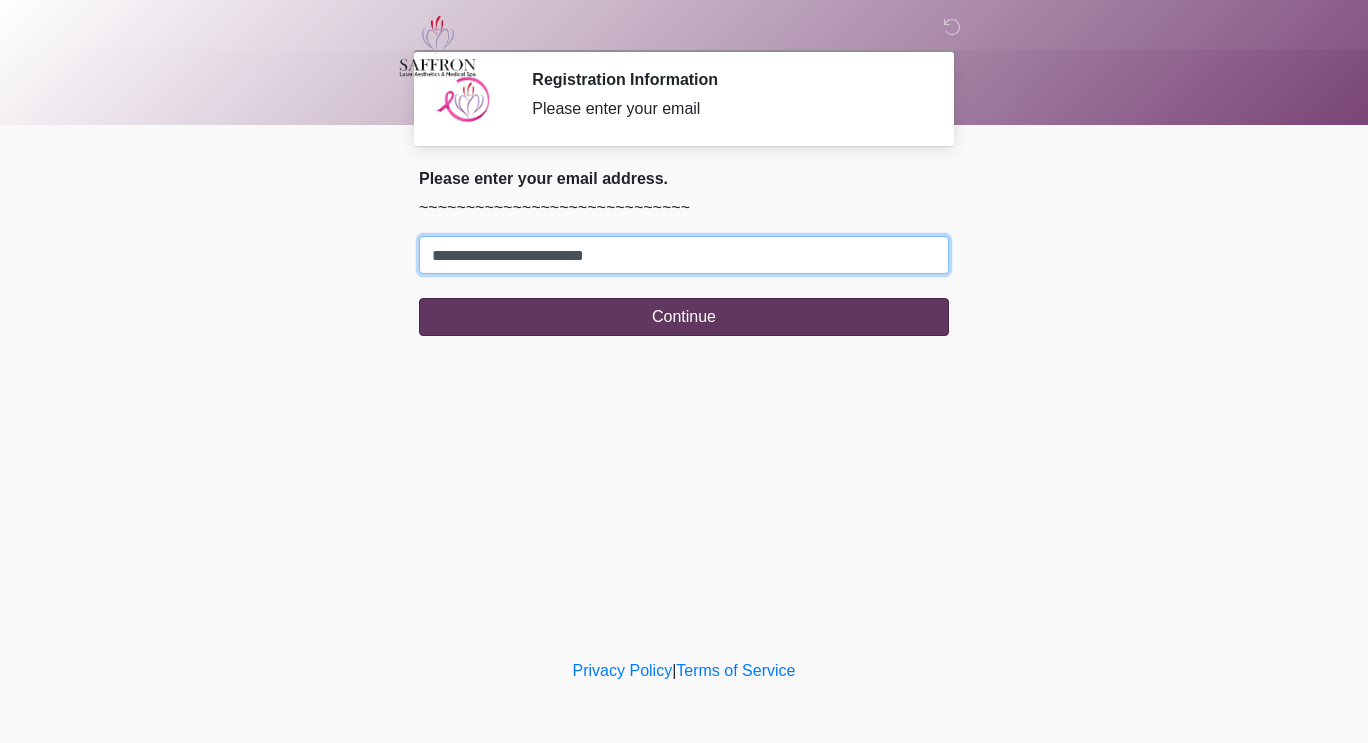 type on "**********" 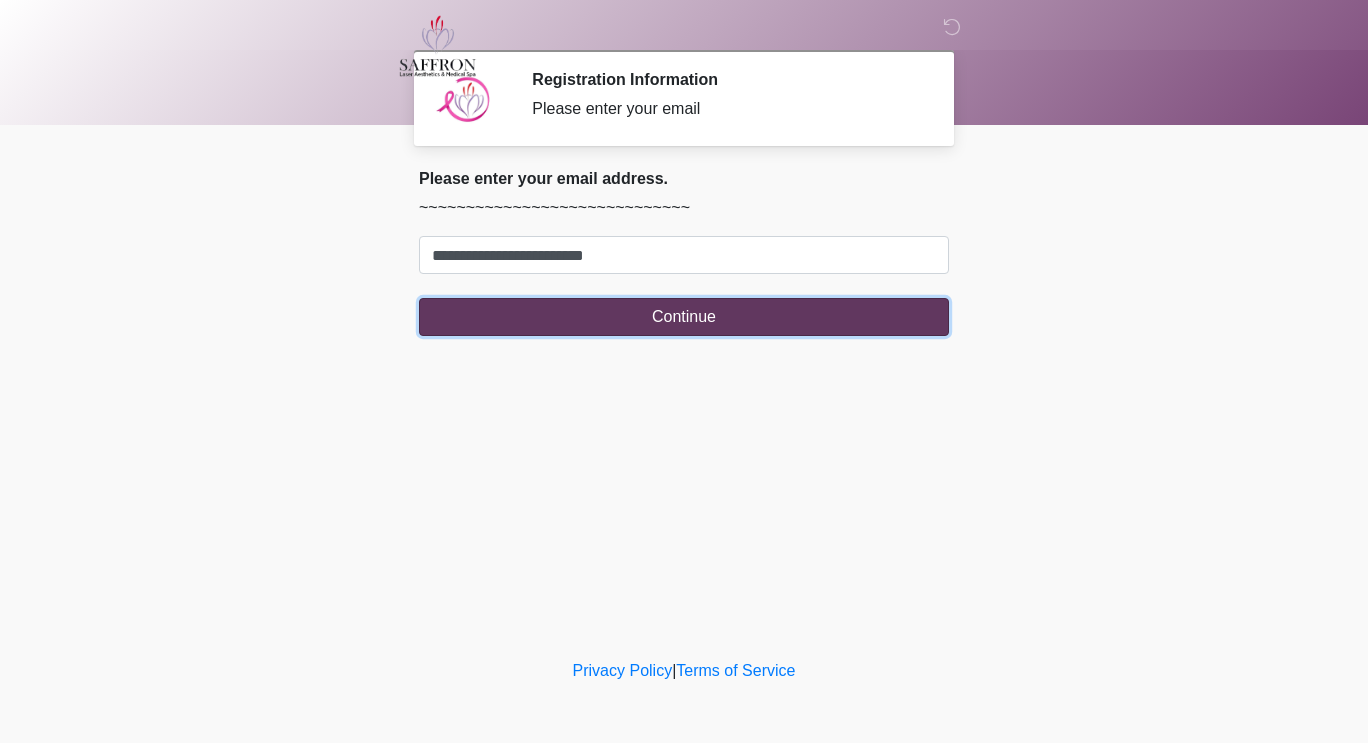 click on "Continue" at bounding box center [684, 317] 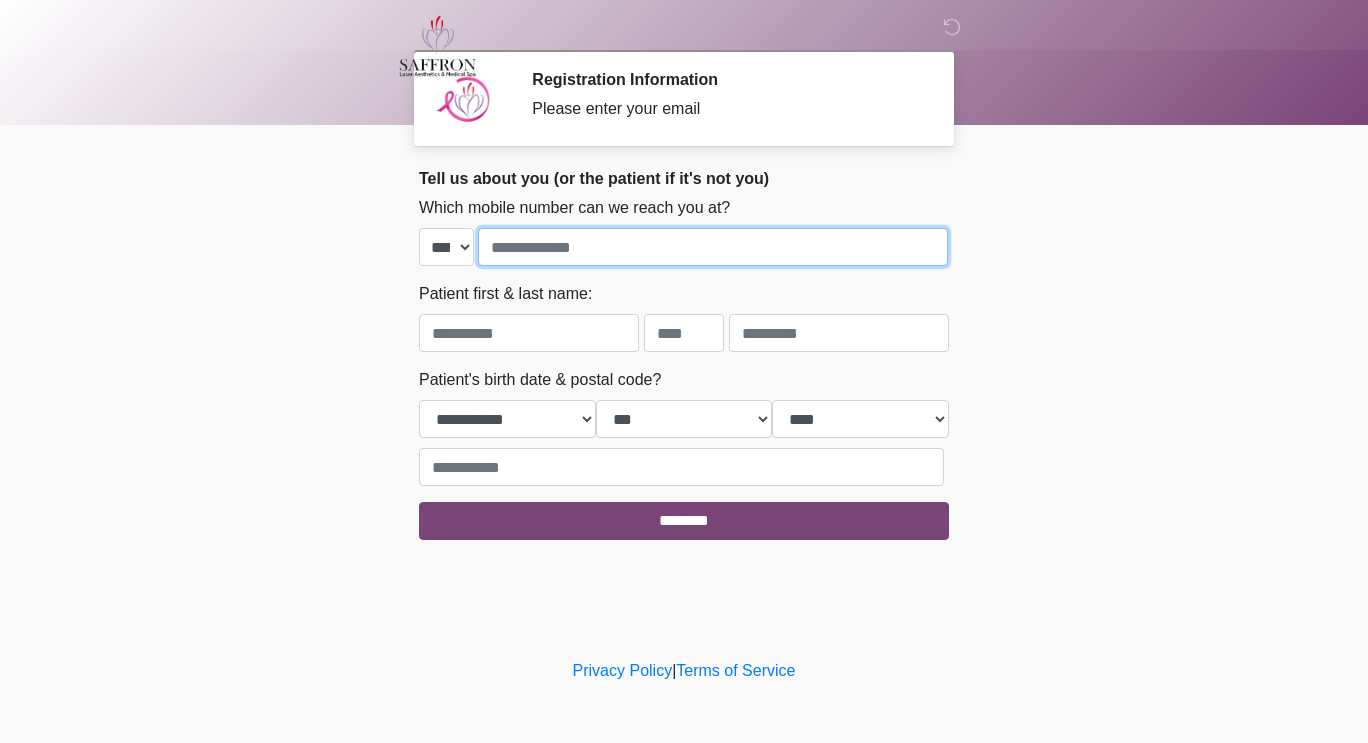 click at bounding box center (713, 247) 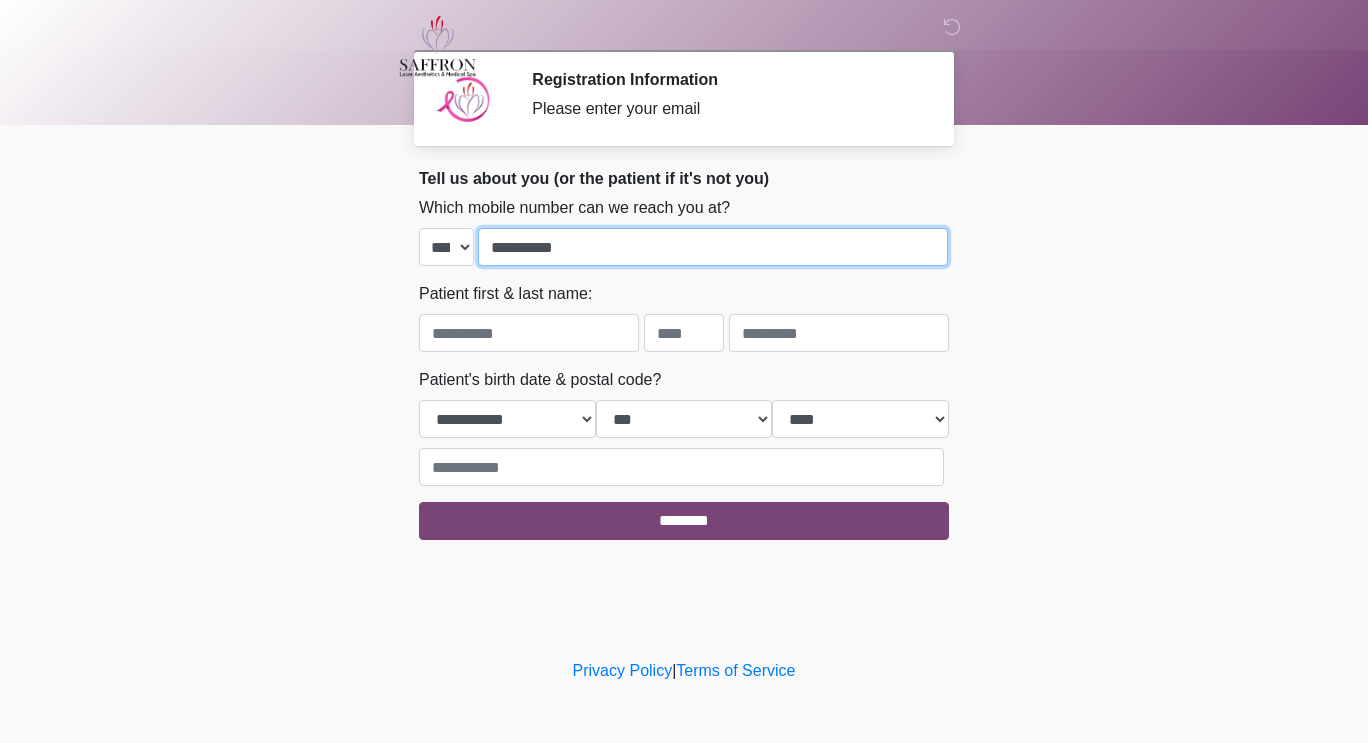type on "**********" 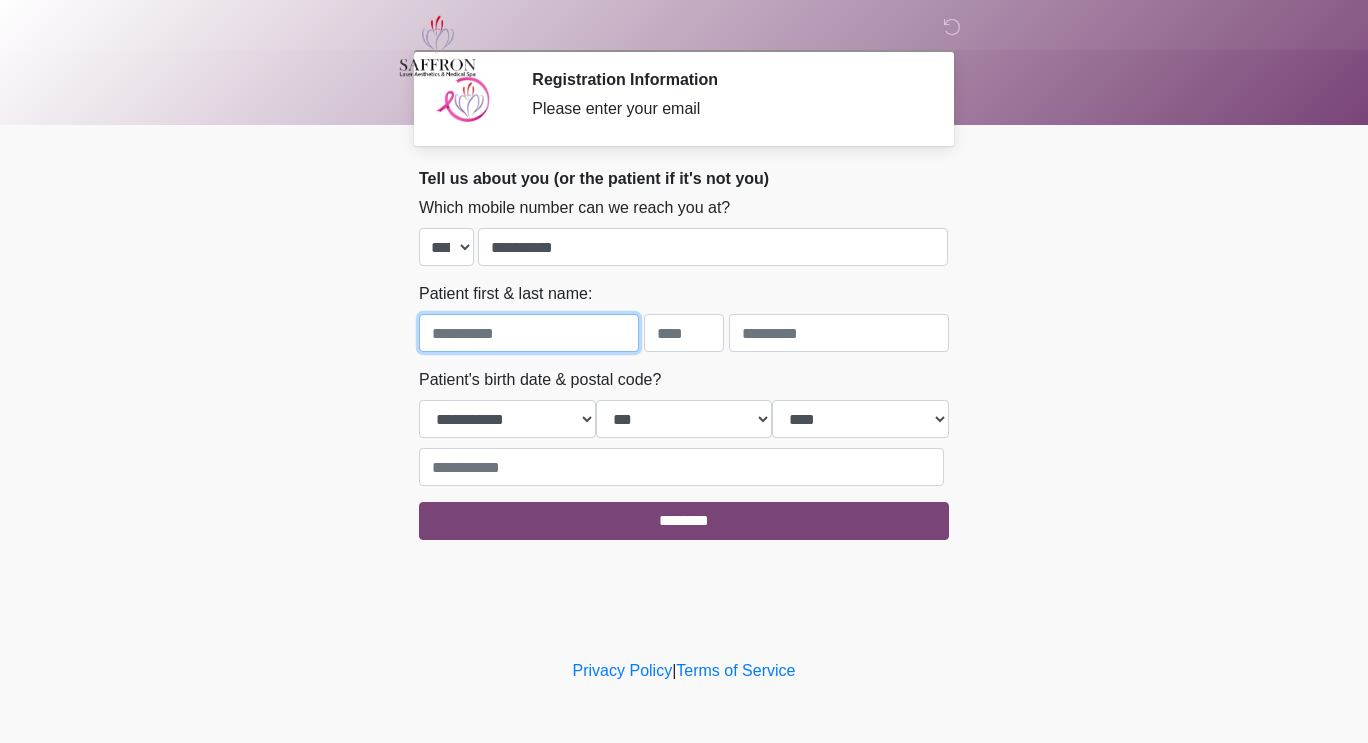 click at bounding box center [529, 333] 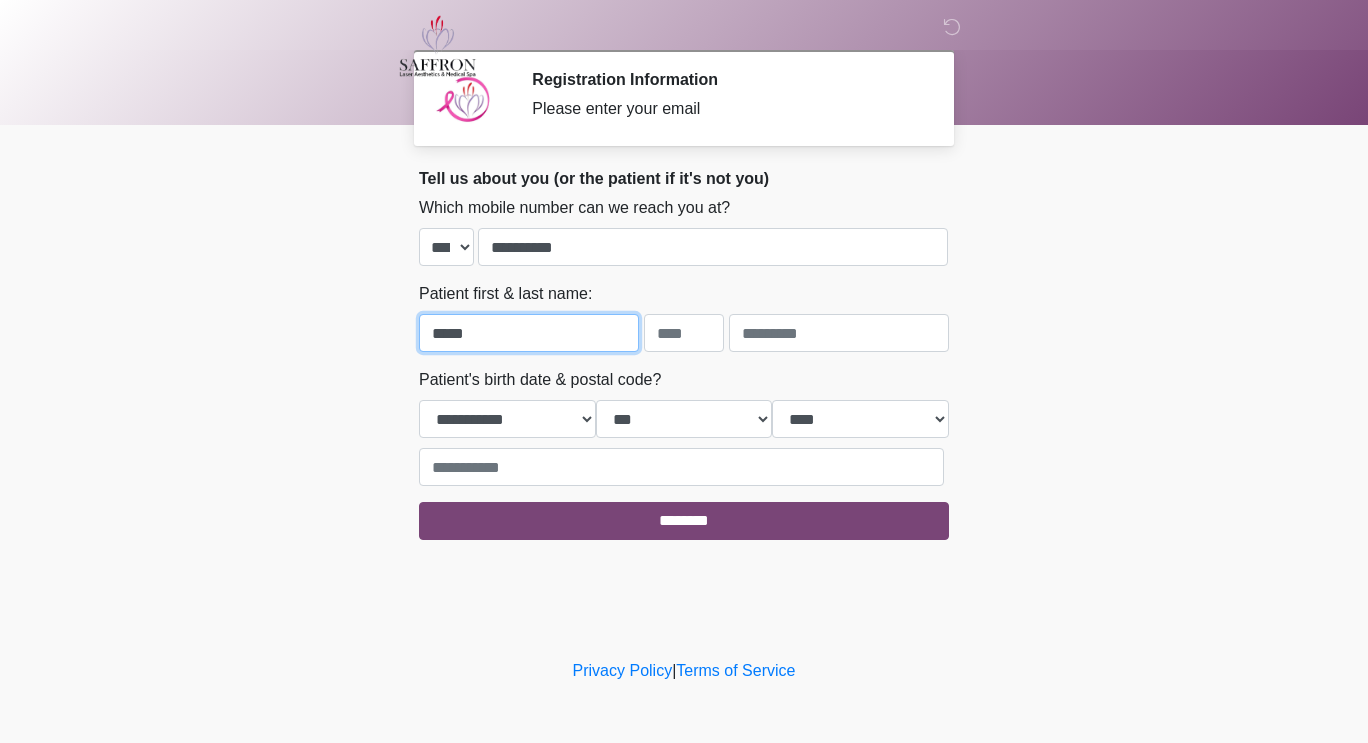 type on "*****" 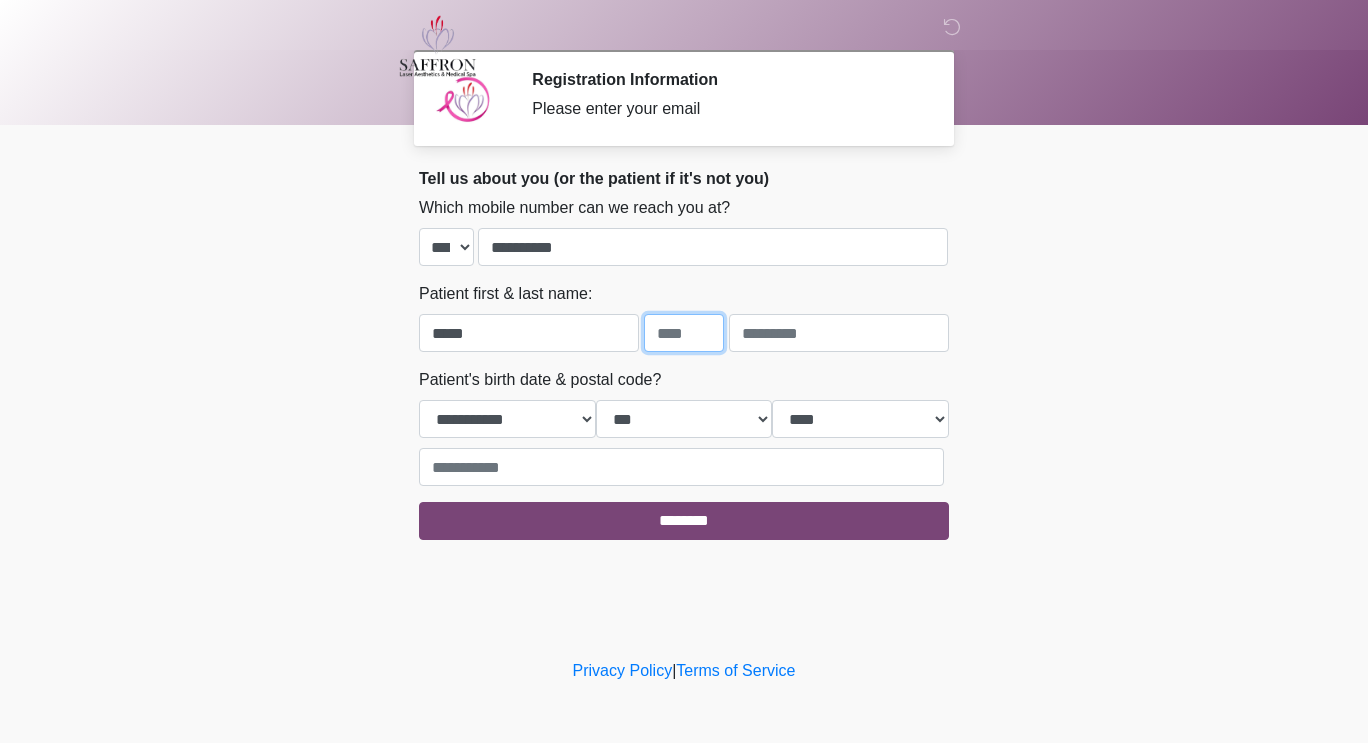 click at bounding box center [684, 333] 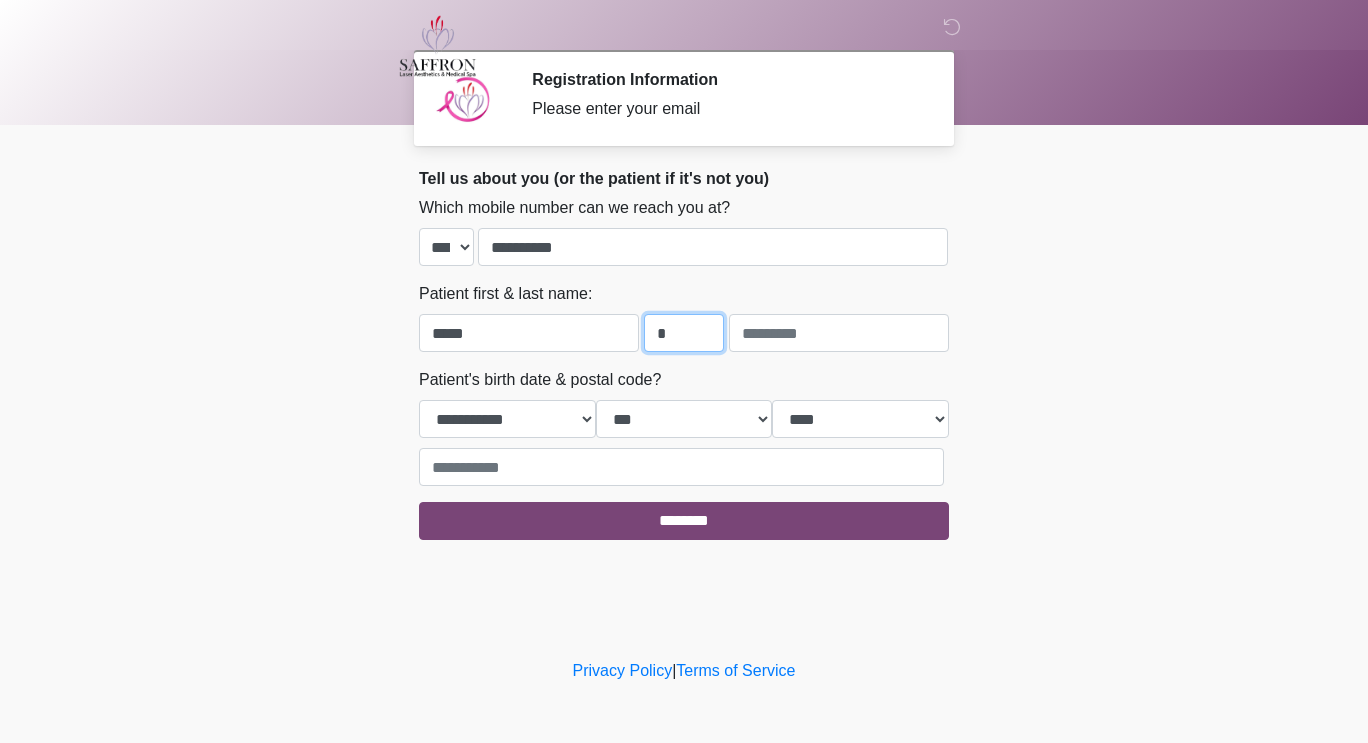 type on "*" 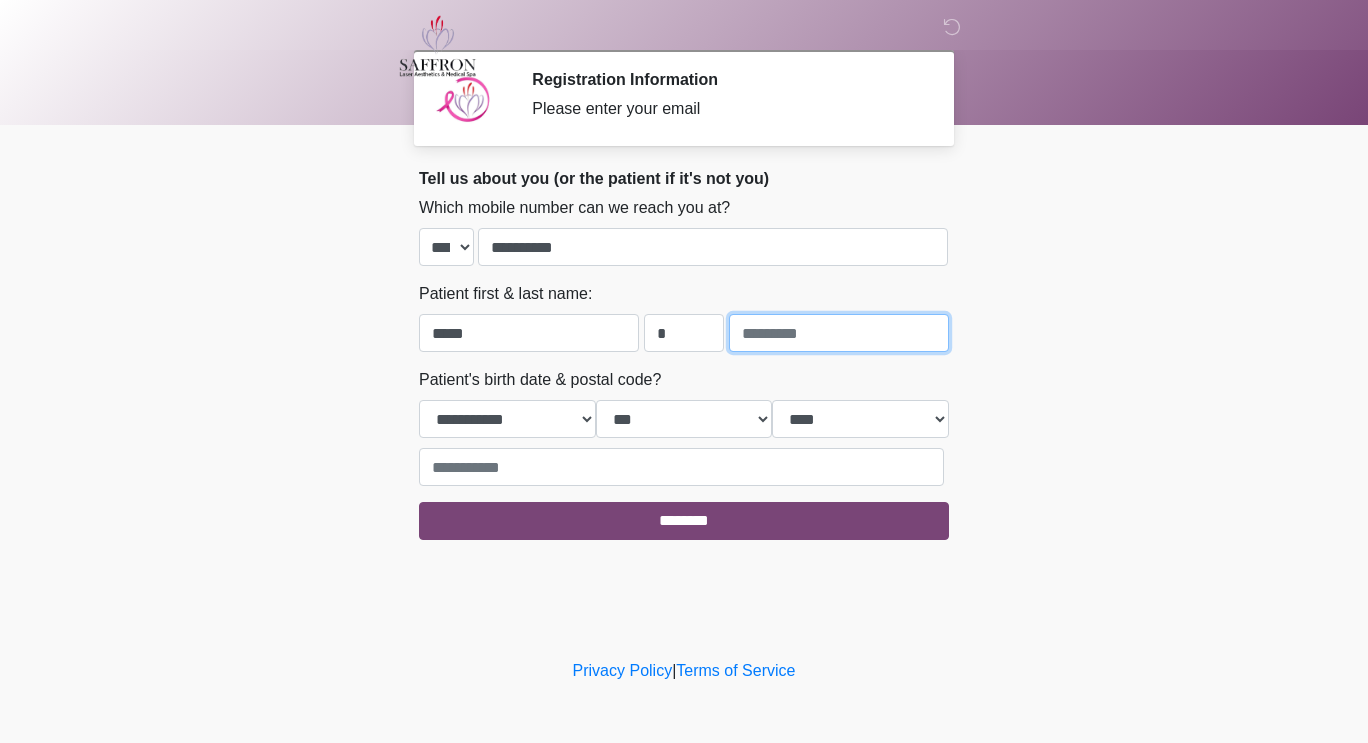 click at bounding box center [839, 333] 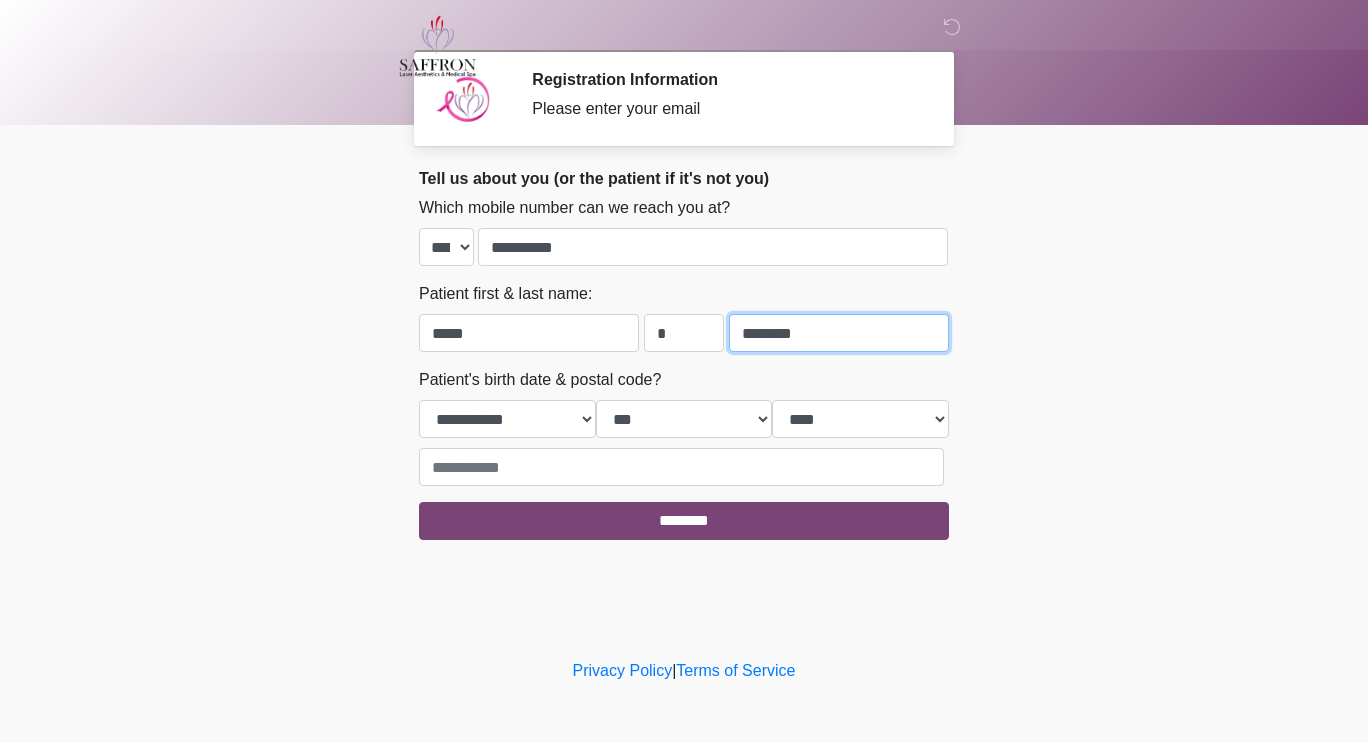 type on "********" 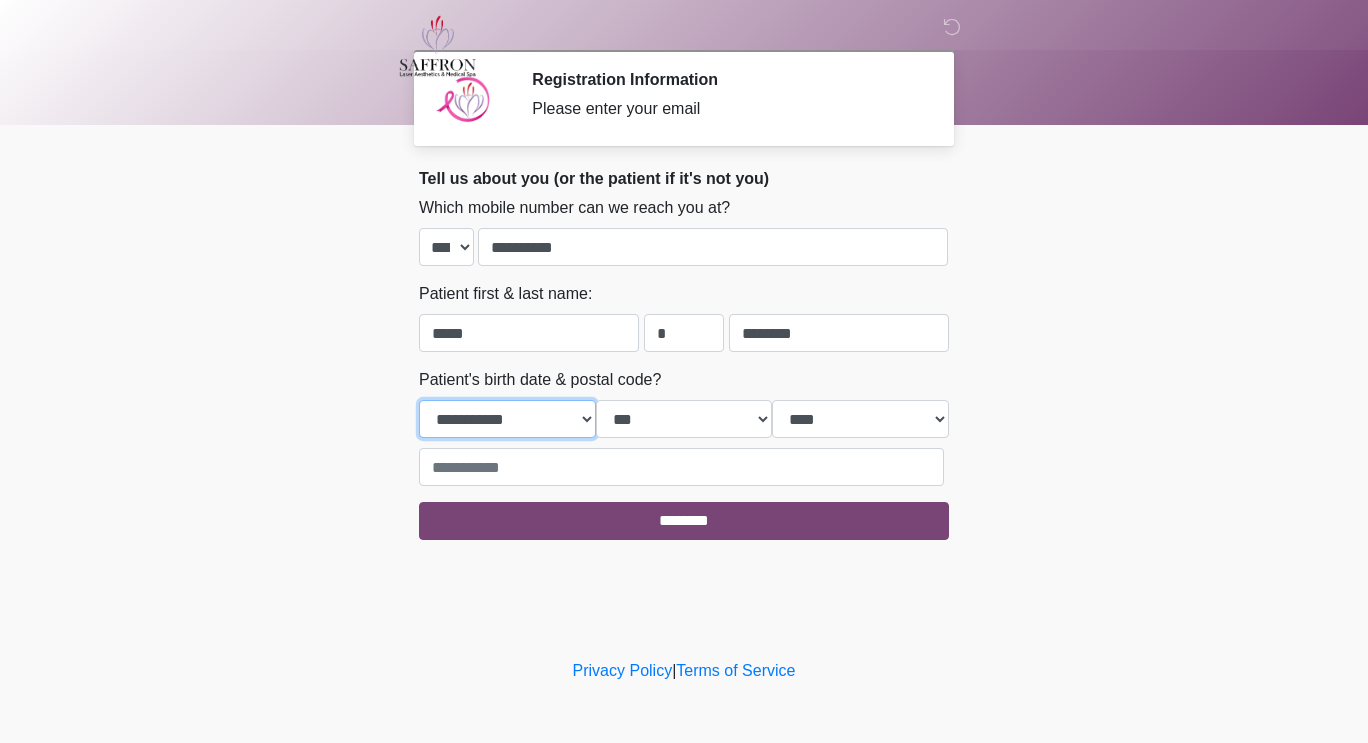 click on "**********" at bounding box center (507, 419) 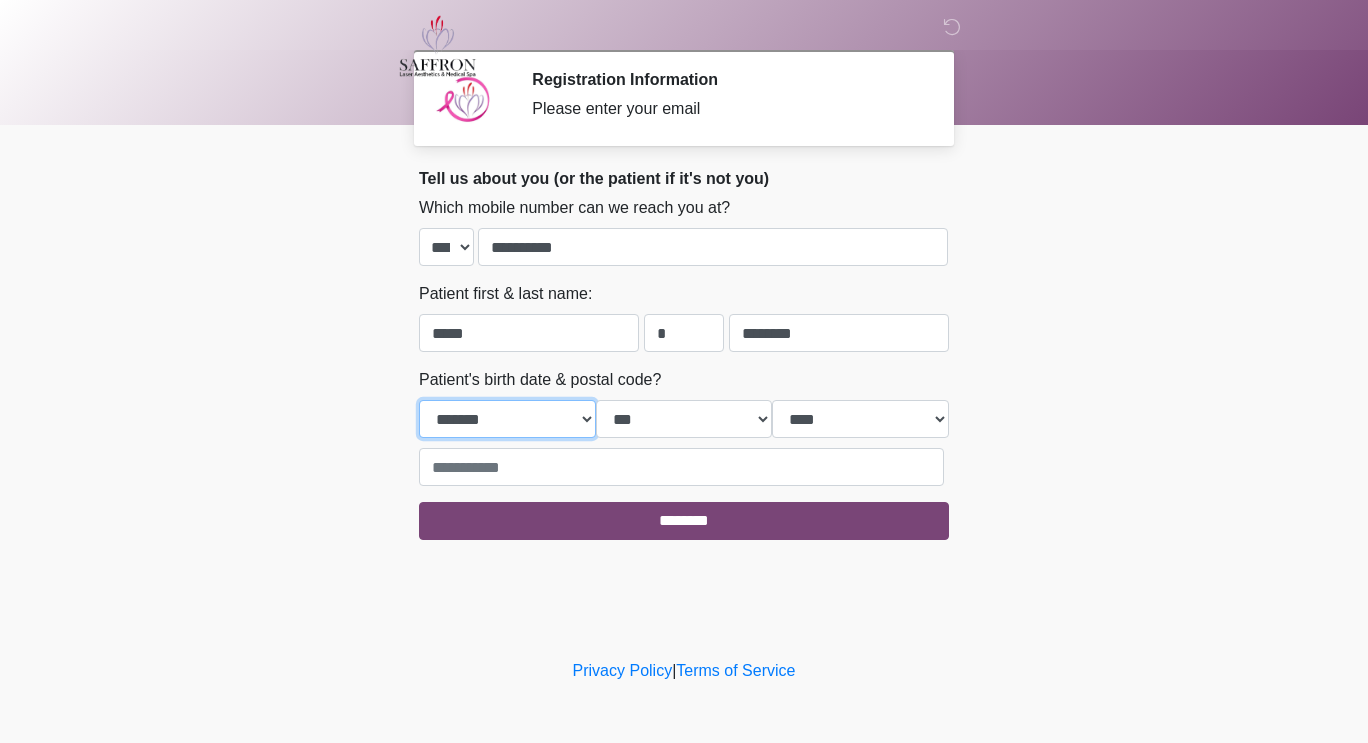 click on "**********" at bounding box center [507, 419] 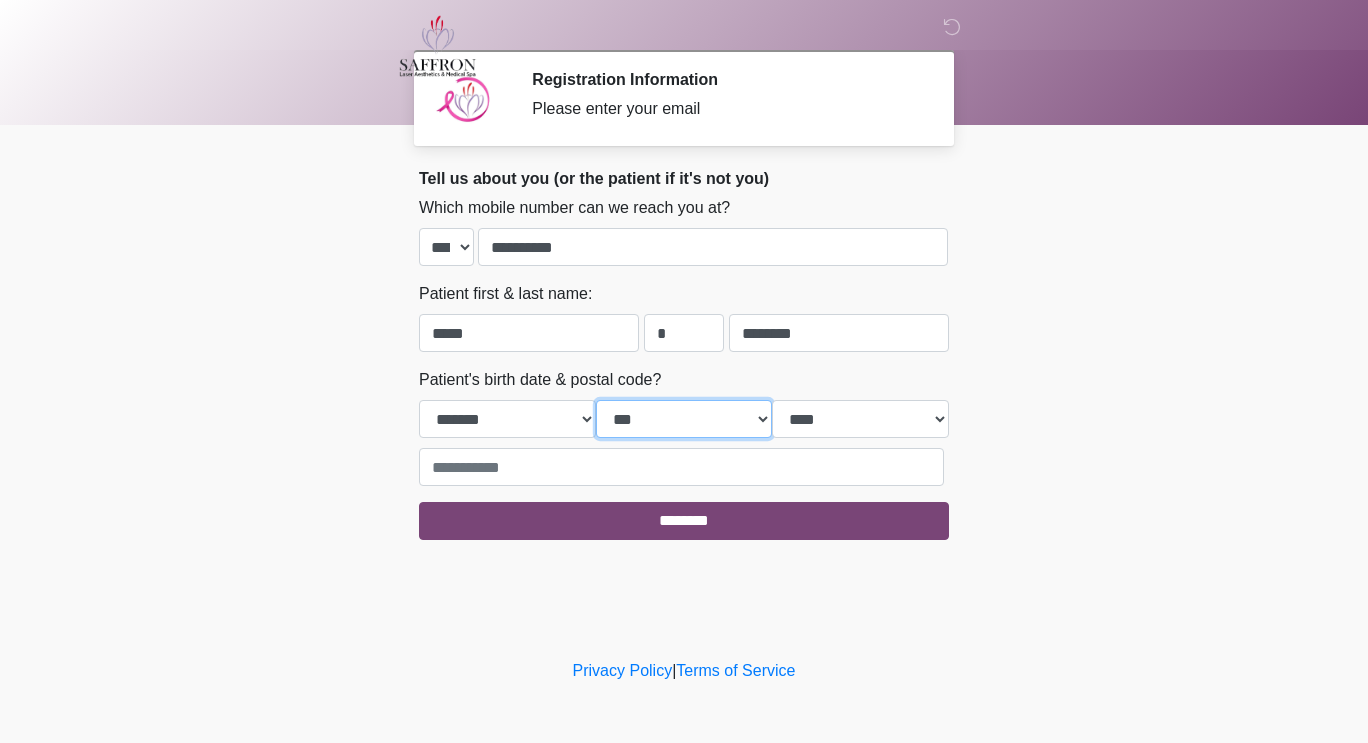 click on "***
*
*
*
*
*
*
*
*
*
**
**
**
**
**
**
**
**
**
**
**
**
**
**
**
**
**
**
**
**
**
**" at bounding box center [684, 419] 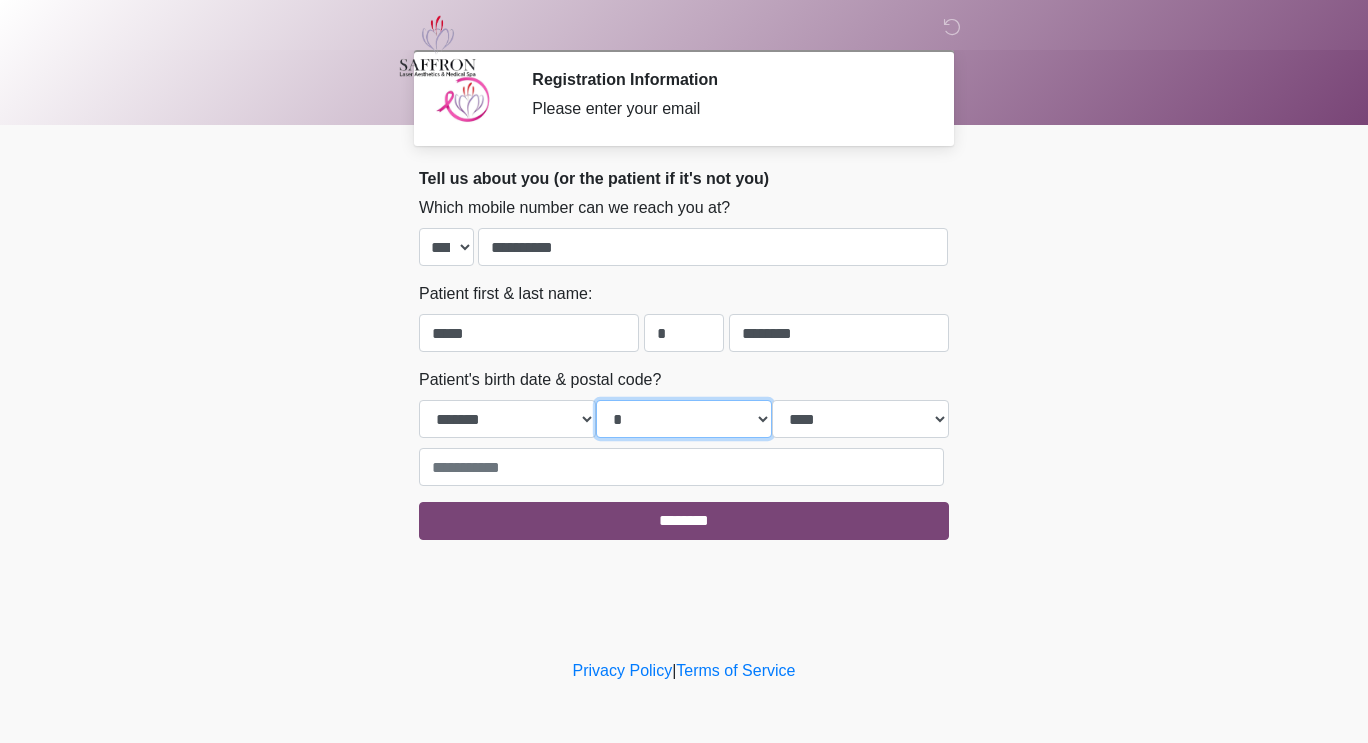 click on "***
*
*
*
*
*
*
*
*
*
**
**
**
**
**
**
**
**
**
**
**
**
**
**
**
**
**
**
**
**
**
**" at bounding box center [684, 419] 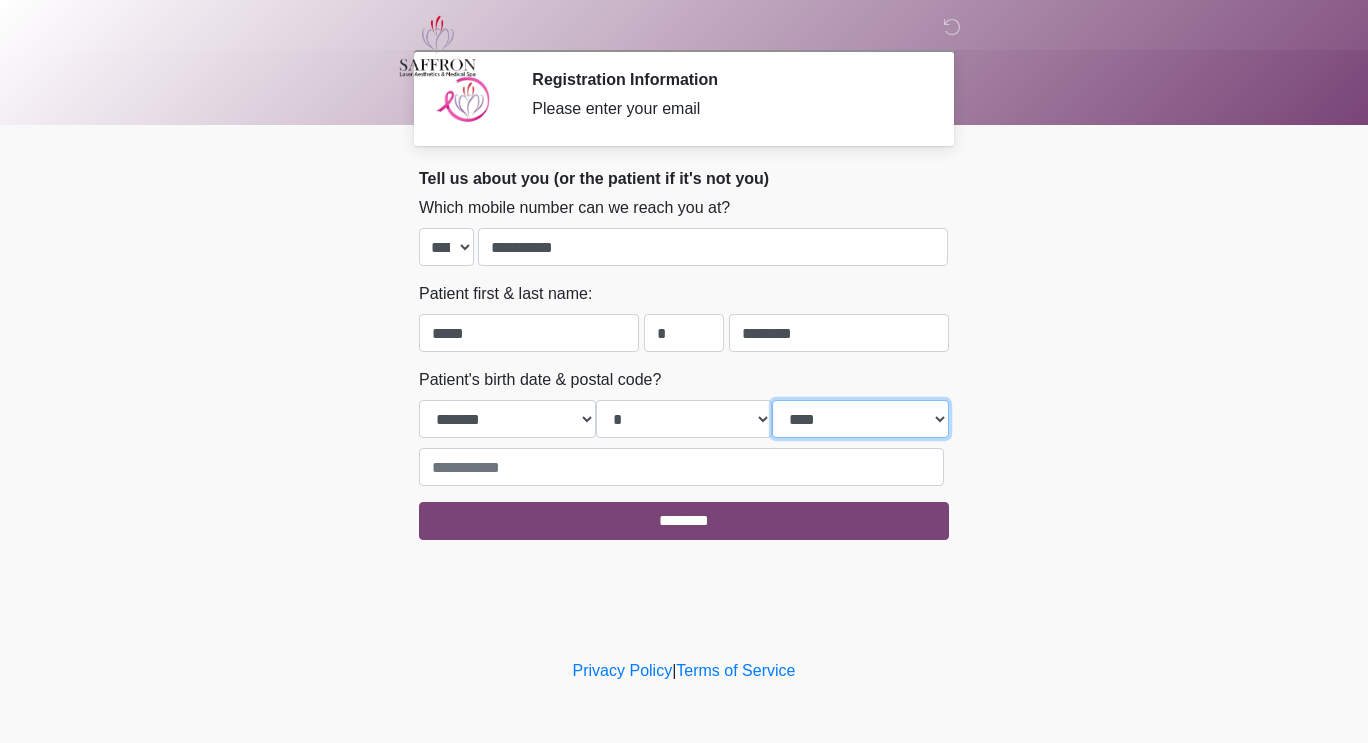 click on "****
****
****
****
****
****
****
****
****
****
****
****
****
****
****
****
****
****
****
****
****
****
****
****
****
****
****
****
****
****
****
****
****
****
****
****
****
****
****
****
****
****
****
****
****
****
****
****
****
****
****
****
****
****
****
****
****
****
****
****
****
****
****
****
****
****
****
****
****
****
****
****
****
****
****
****
****
****
****
****
****
****
****
****
****
****
****
****
****
****
****
****
****
****
****
****
****
****
****
****
****
****" at bounding box center (860, 419) 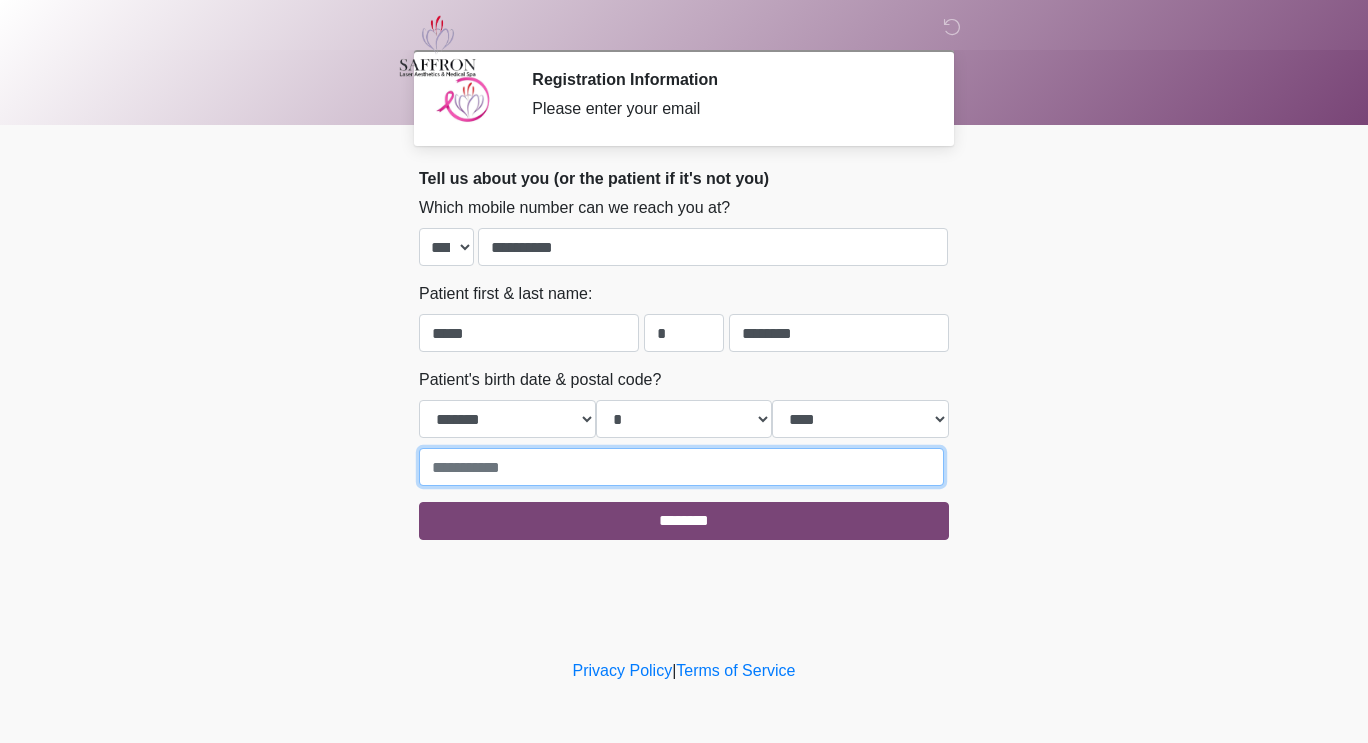 click at bounding box center [681, 467] 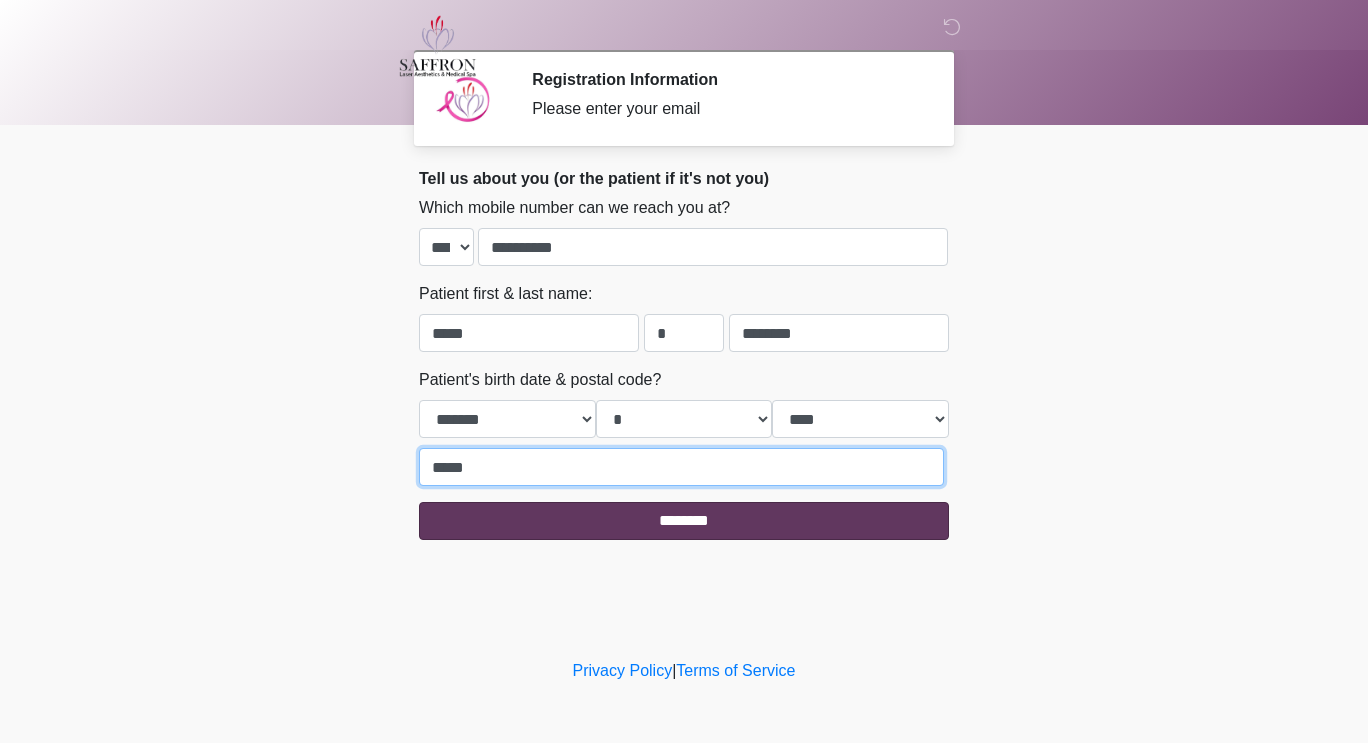 type on "*****" 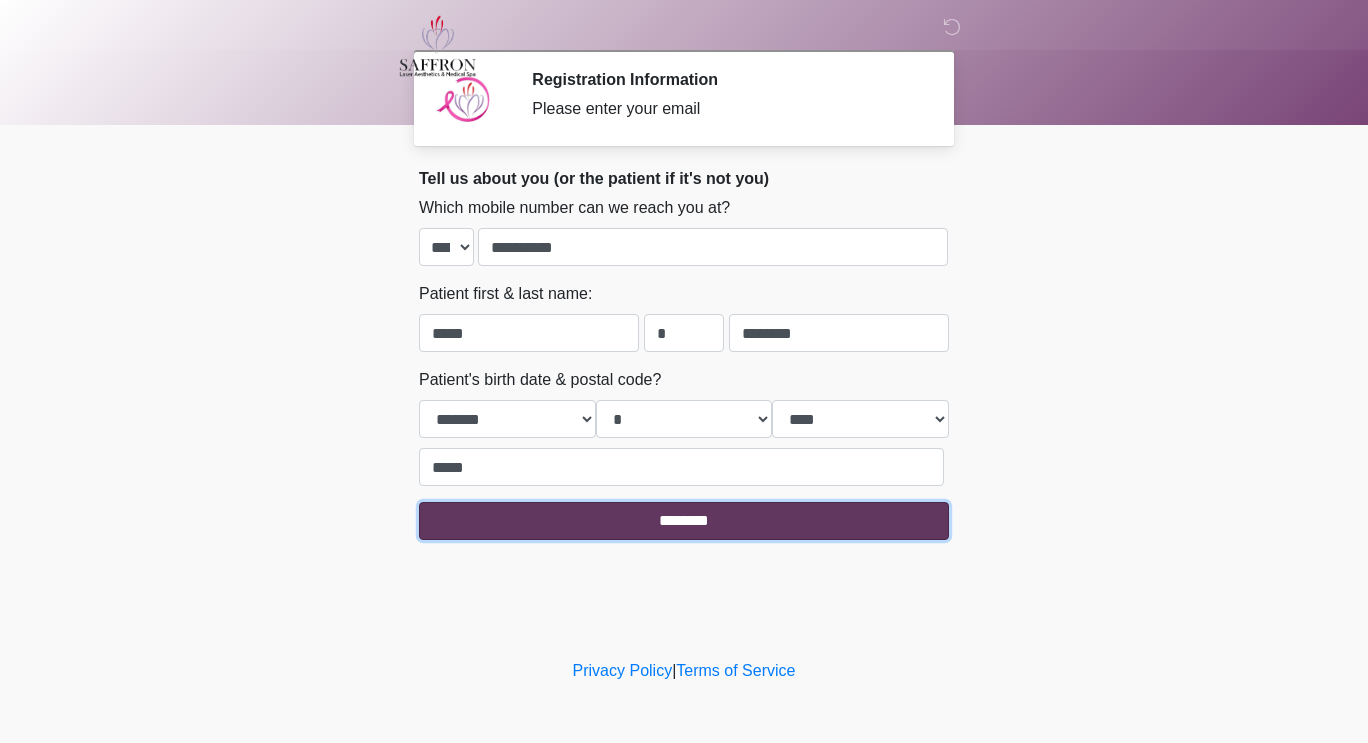 click on "********" at bounding box center (684, 521) 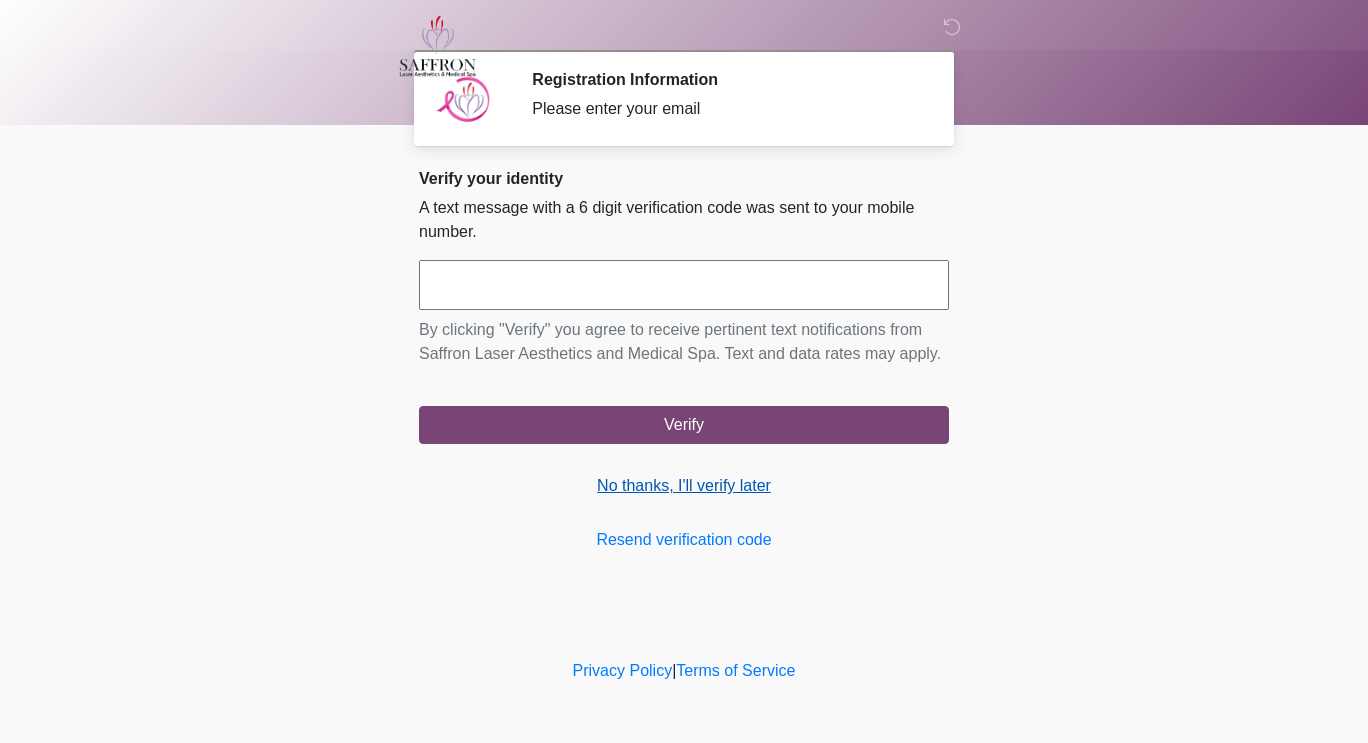 click on "No thanks, I'll verify later" at bounding box center (684, 486) 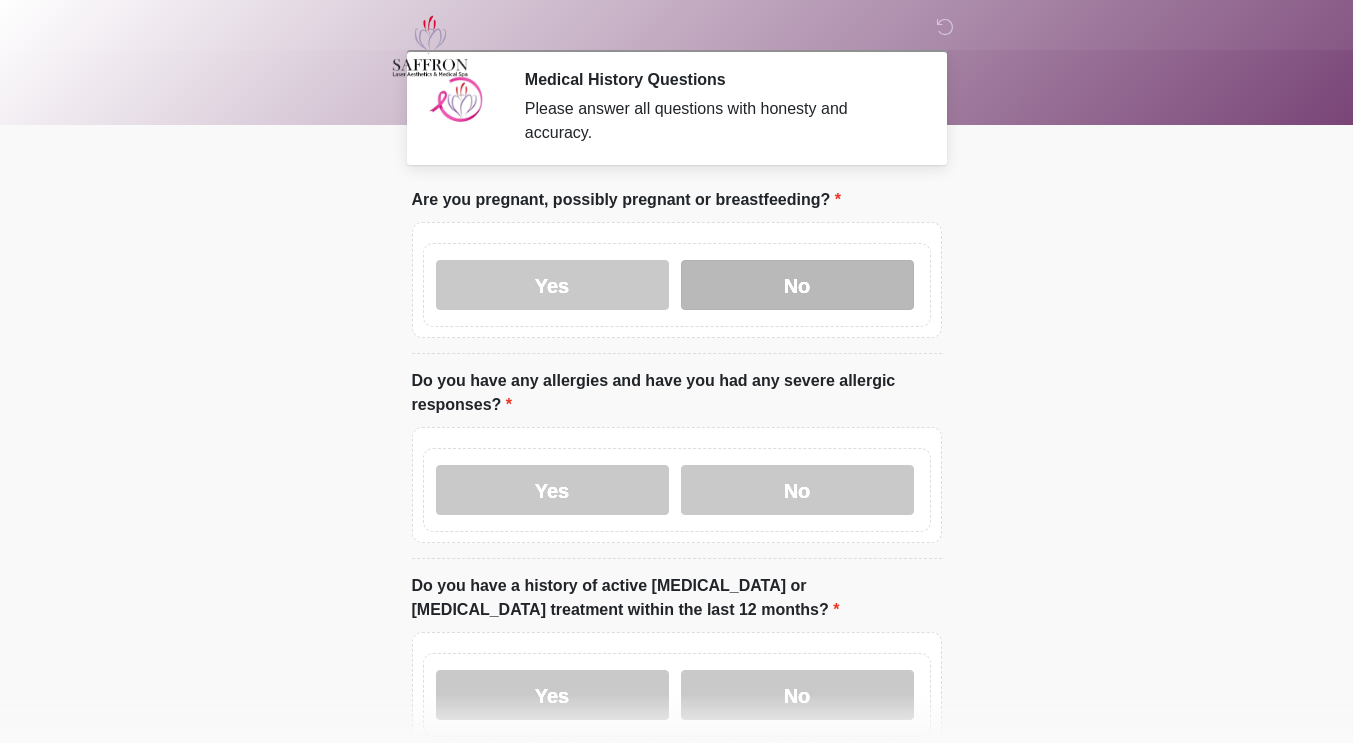 click on "No" at bounding box center [797, 285] 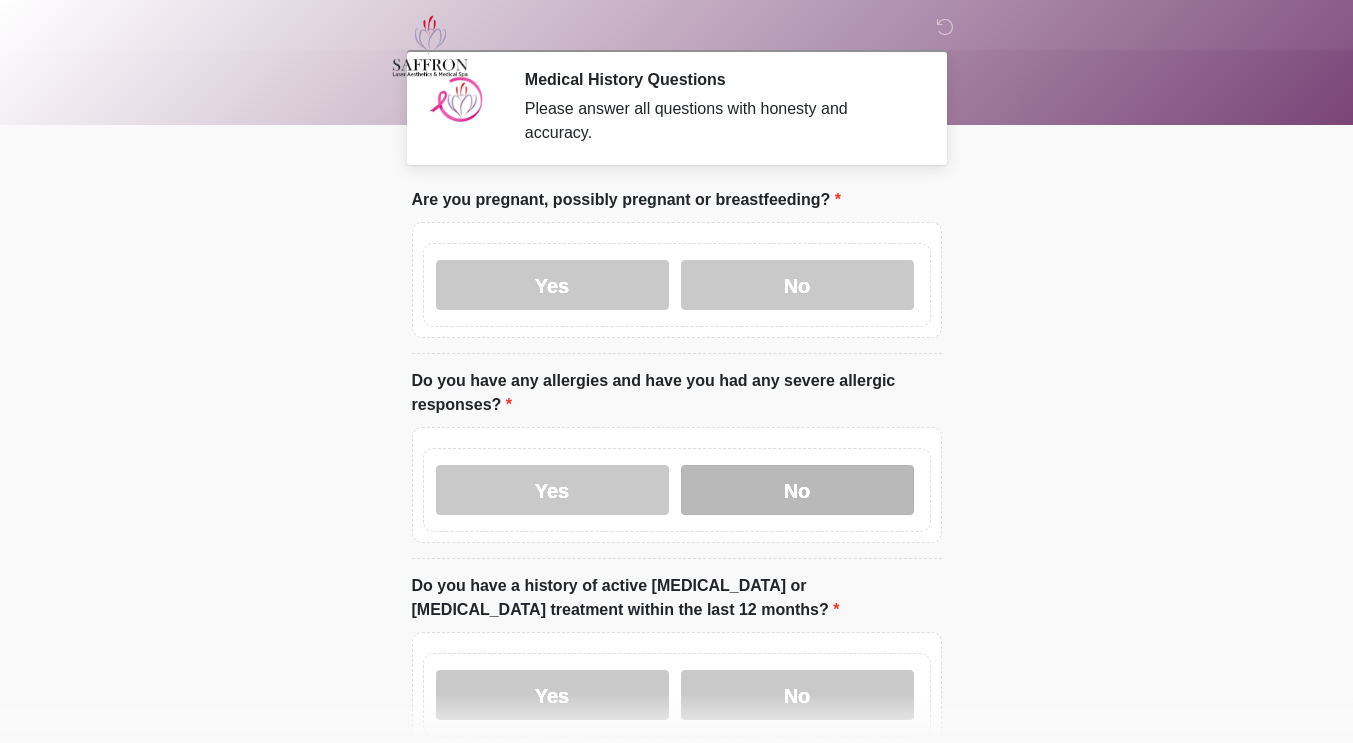 click on "No" at bounding box center (797, 490) 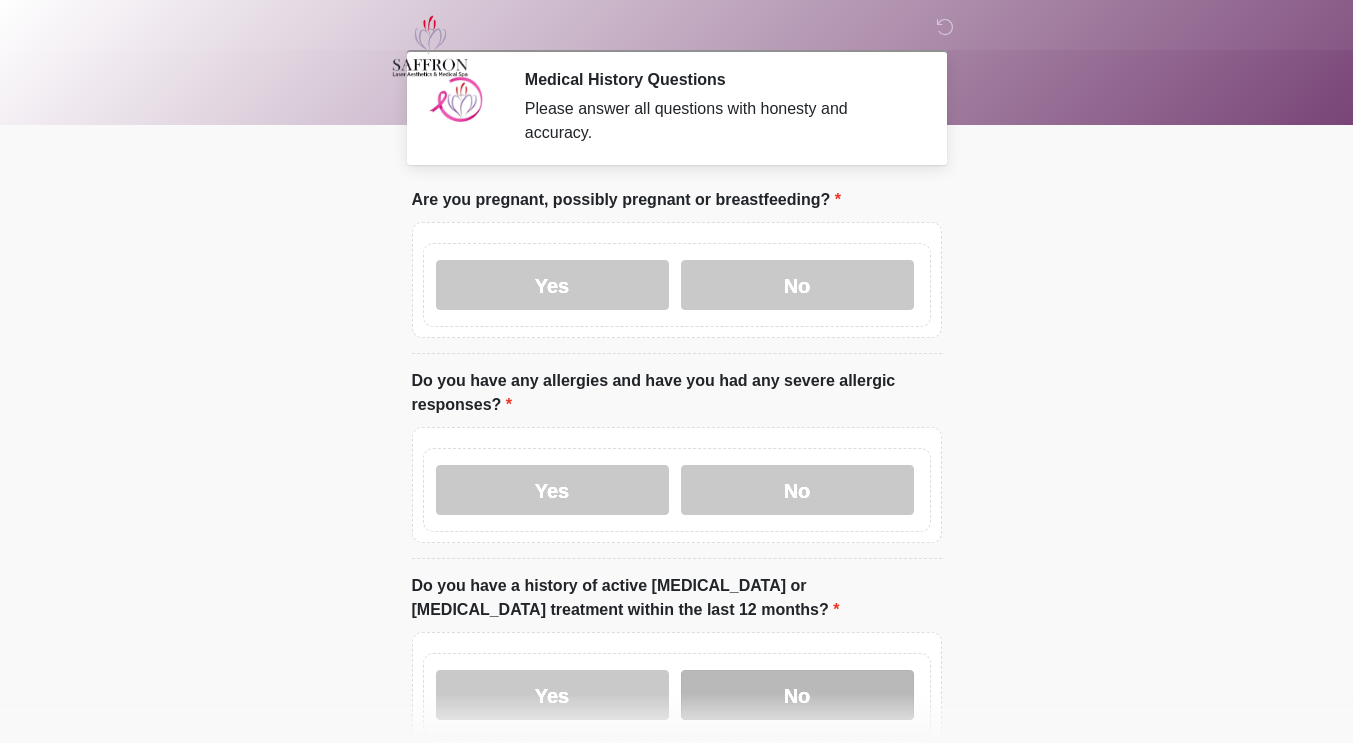 click on "No" at bounding box center (797, 695) 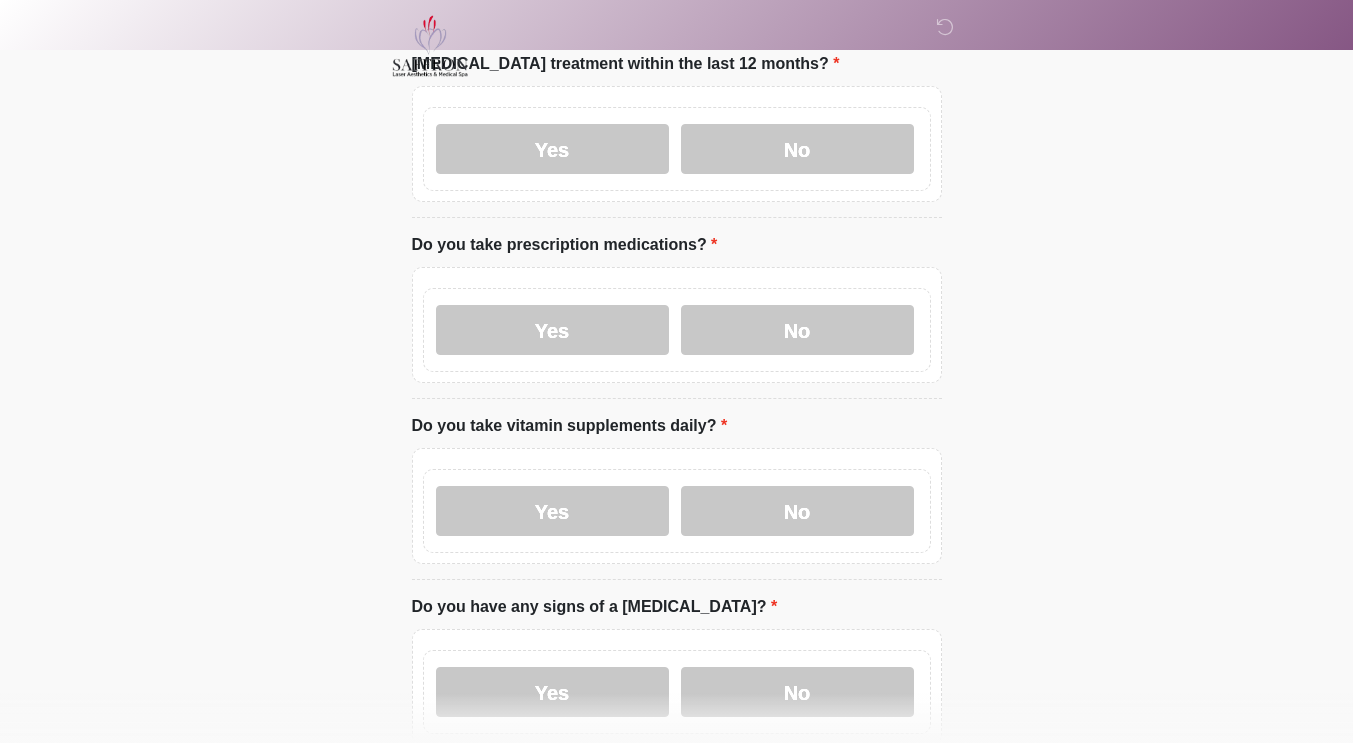scroll, scrollTop: 560, scrollLeft: 0, axis: vertical 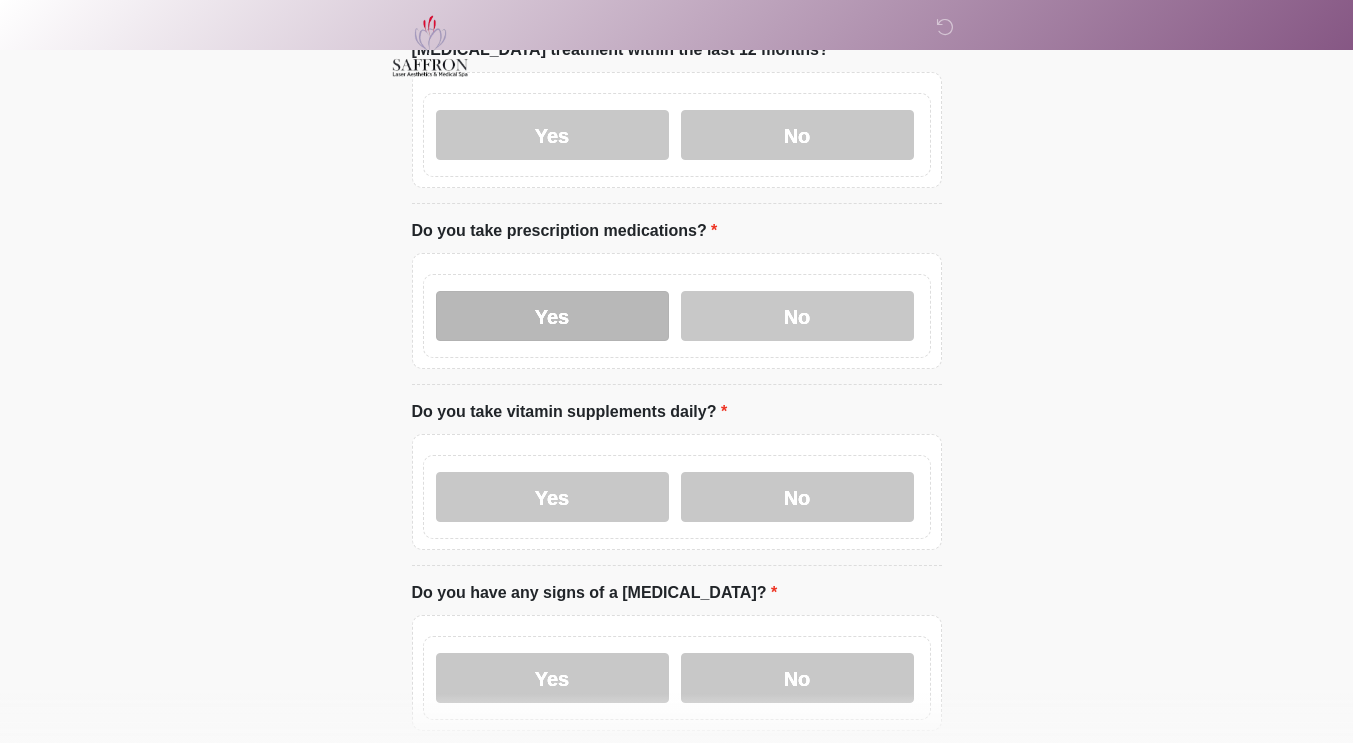 click on "Yes" at bounding box center (552, 316) 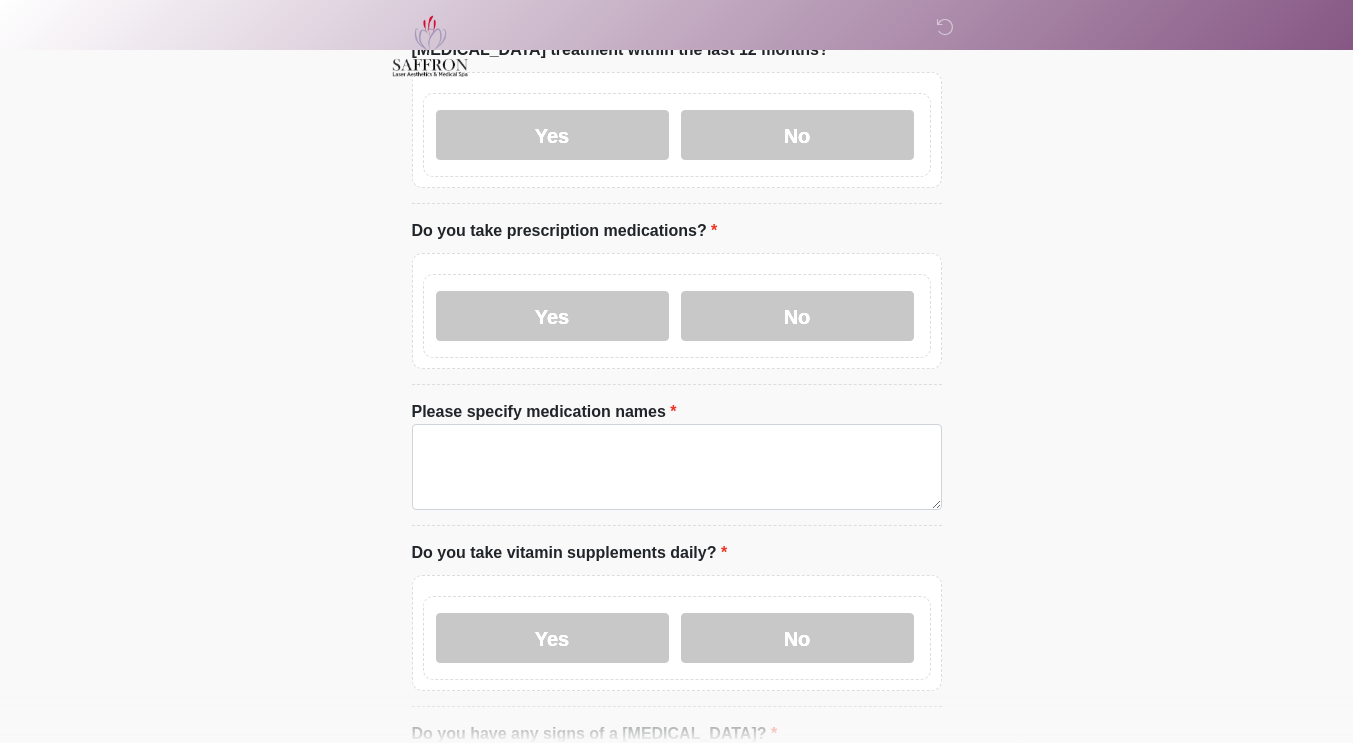 click on "Please specify medication names" at bounding box center [544, 412] 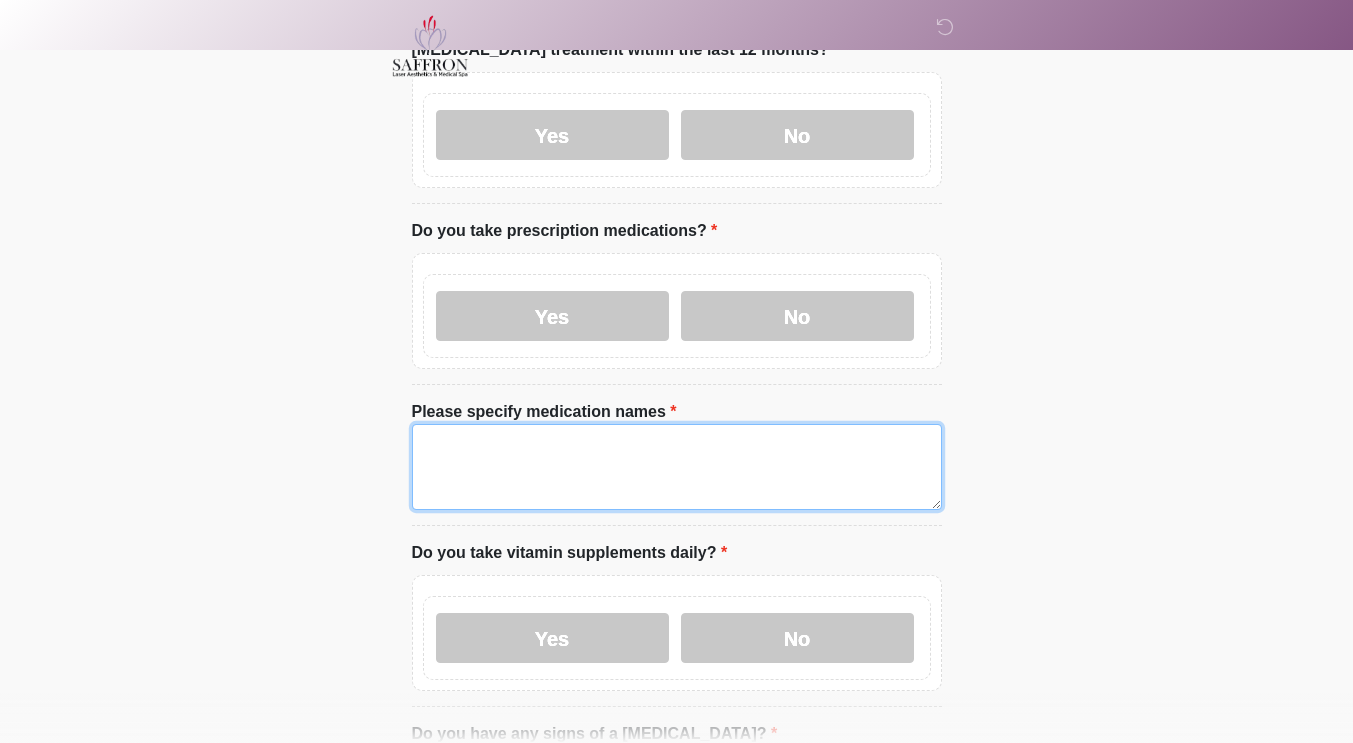click on "Please specify medication names" at bounding box center [677, 467] 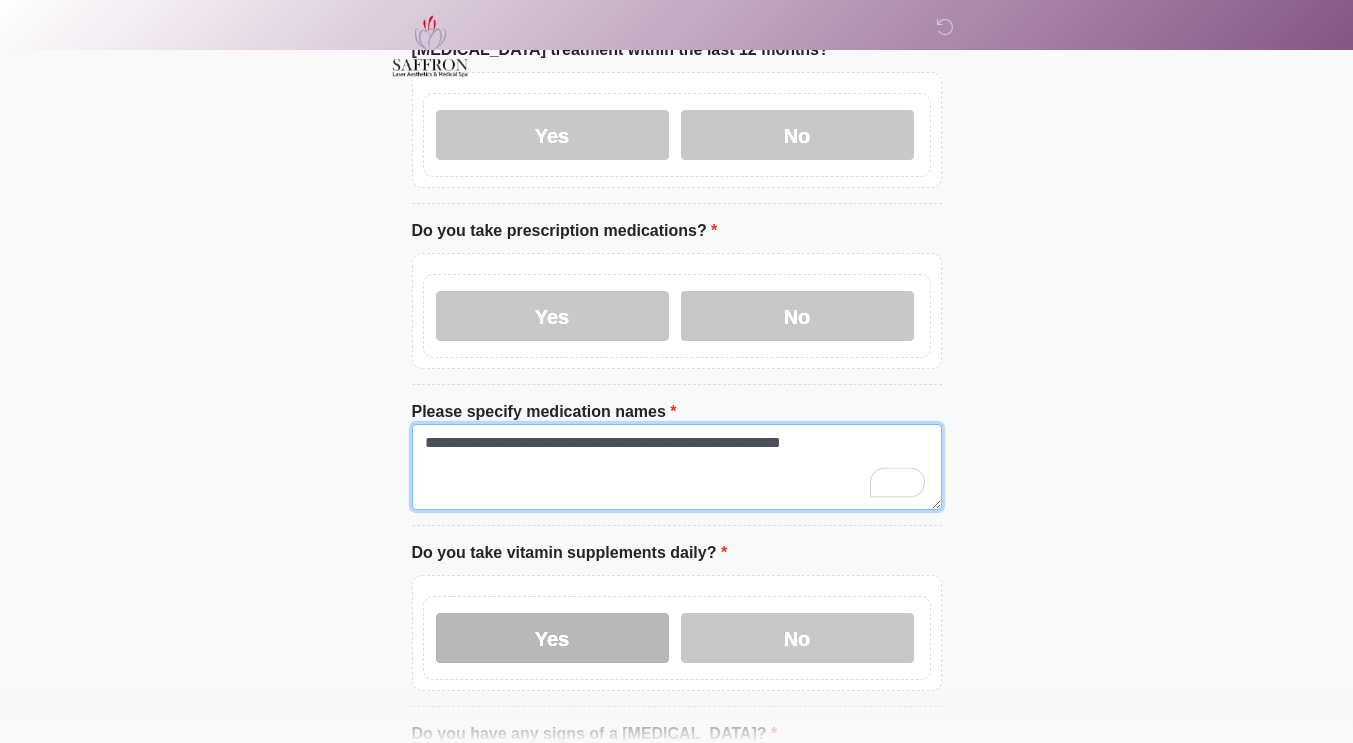 type on "**********" 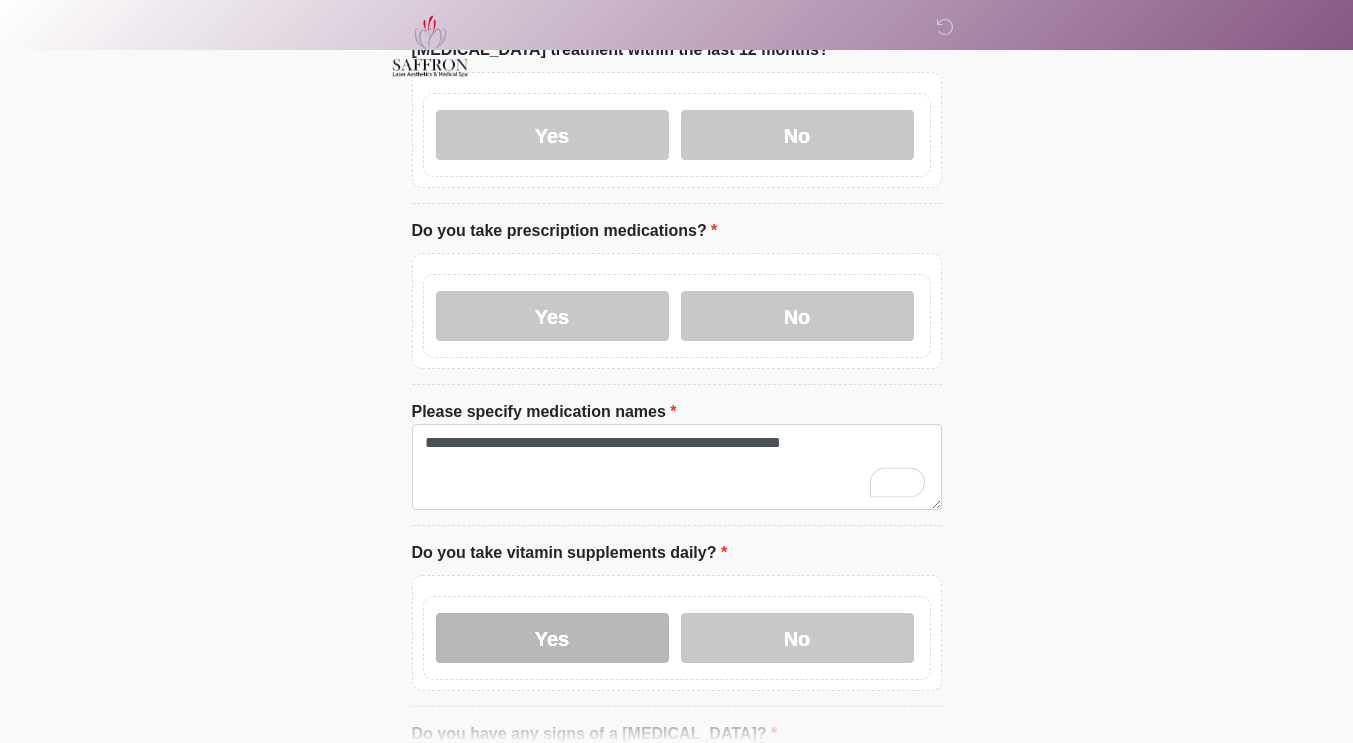 click on "Yes" at bounding box center [552, 638] 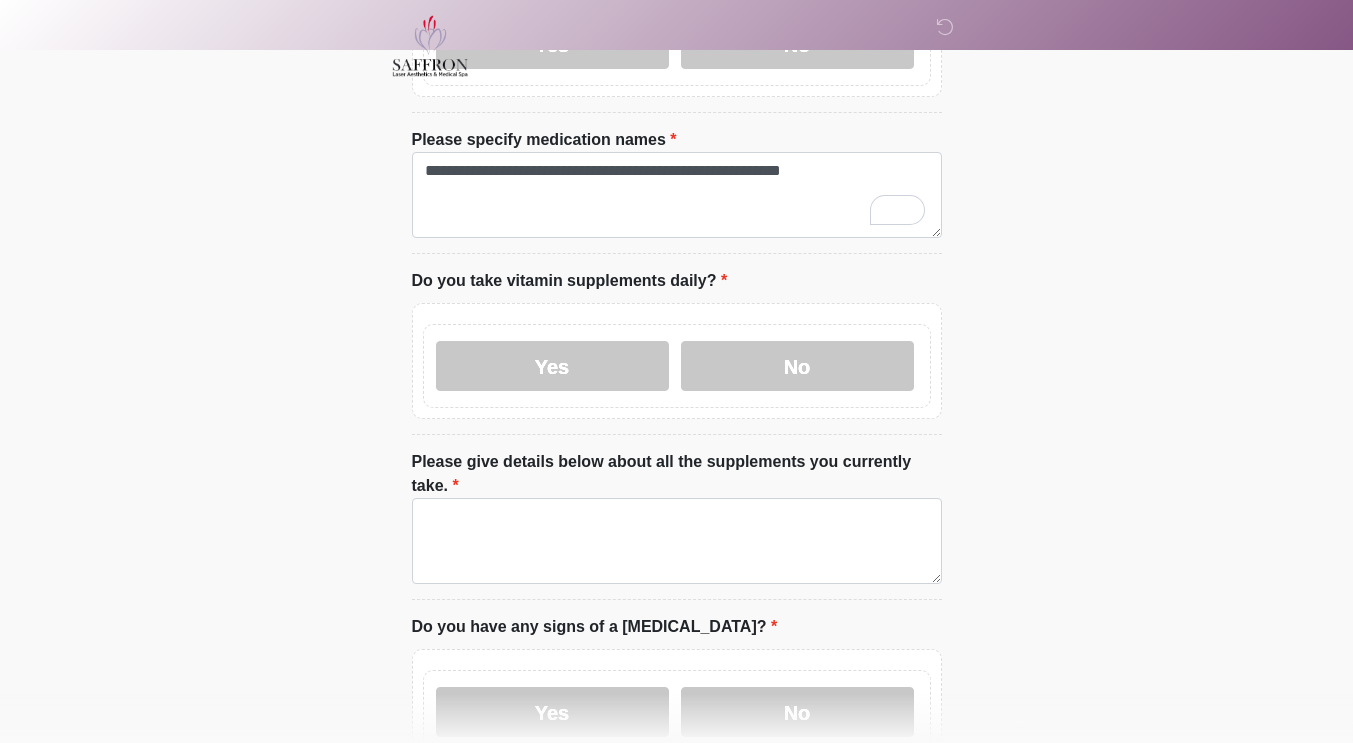 scroll, scrollTop: 840, scrollLeft: 0, axis: vertical 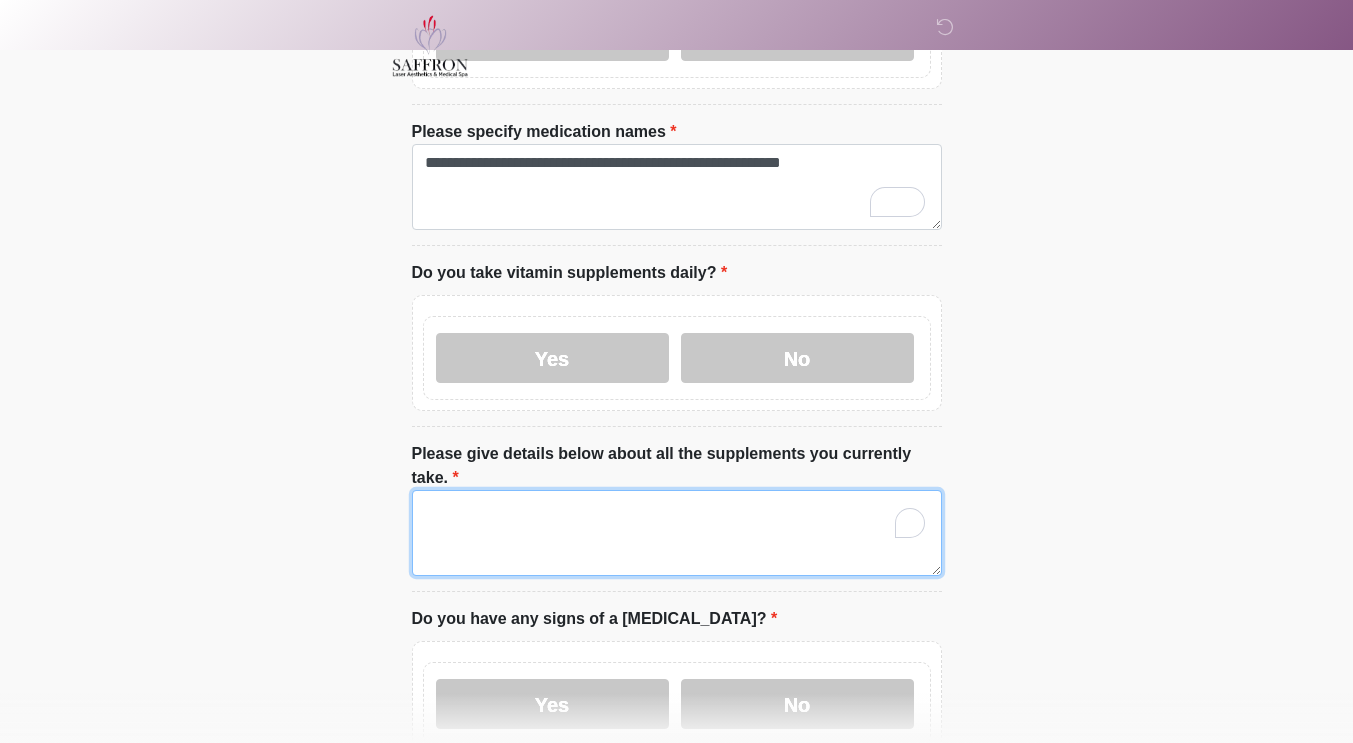click on "Please give details below about all the supplements you currently take." at bounding box center [677, 533] 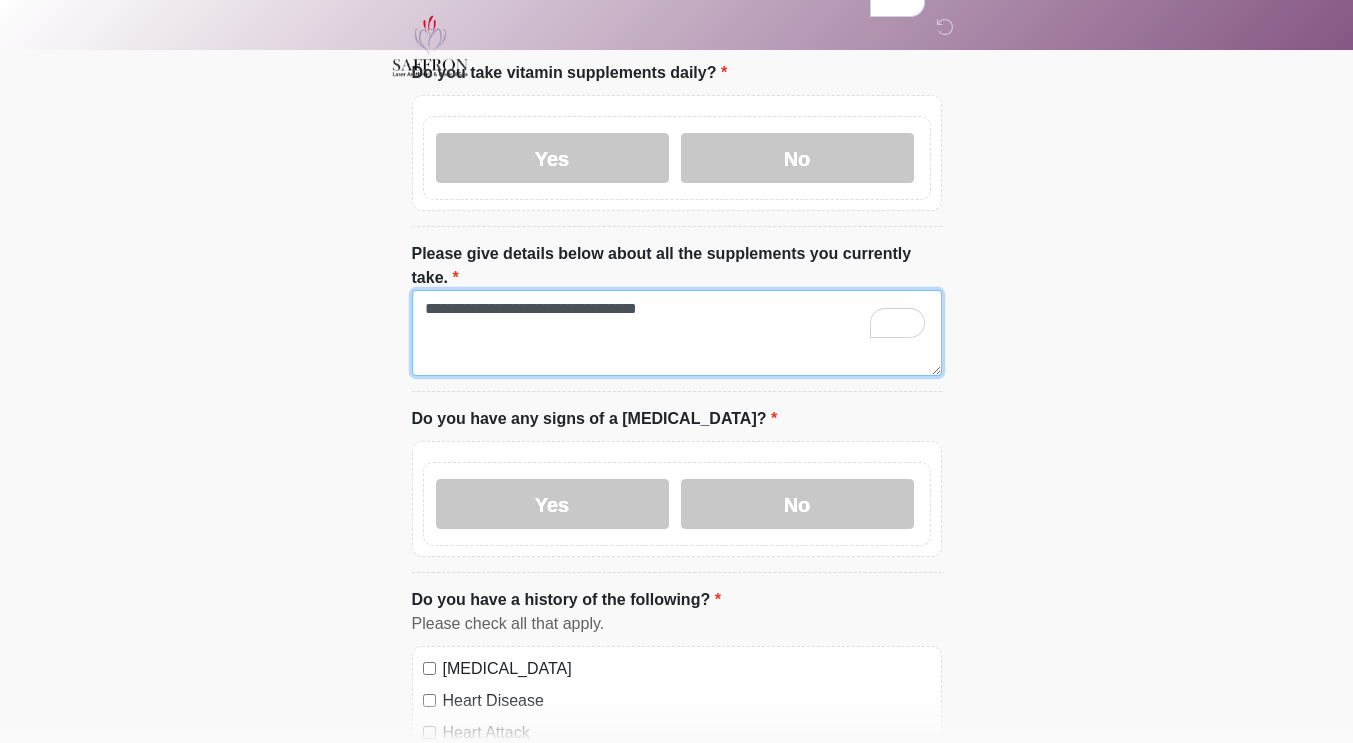 scroll, scrollTop: 1080, scrollLeft: 0, axis: vertical 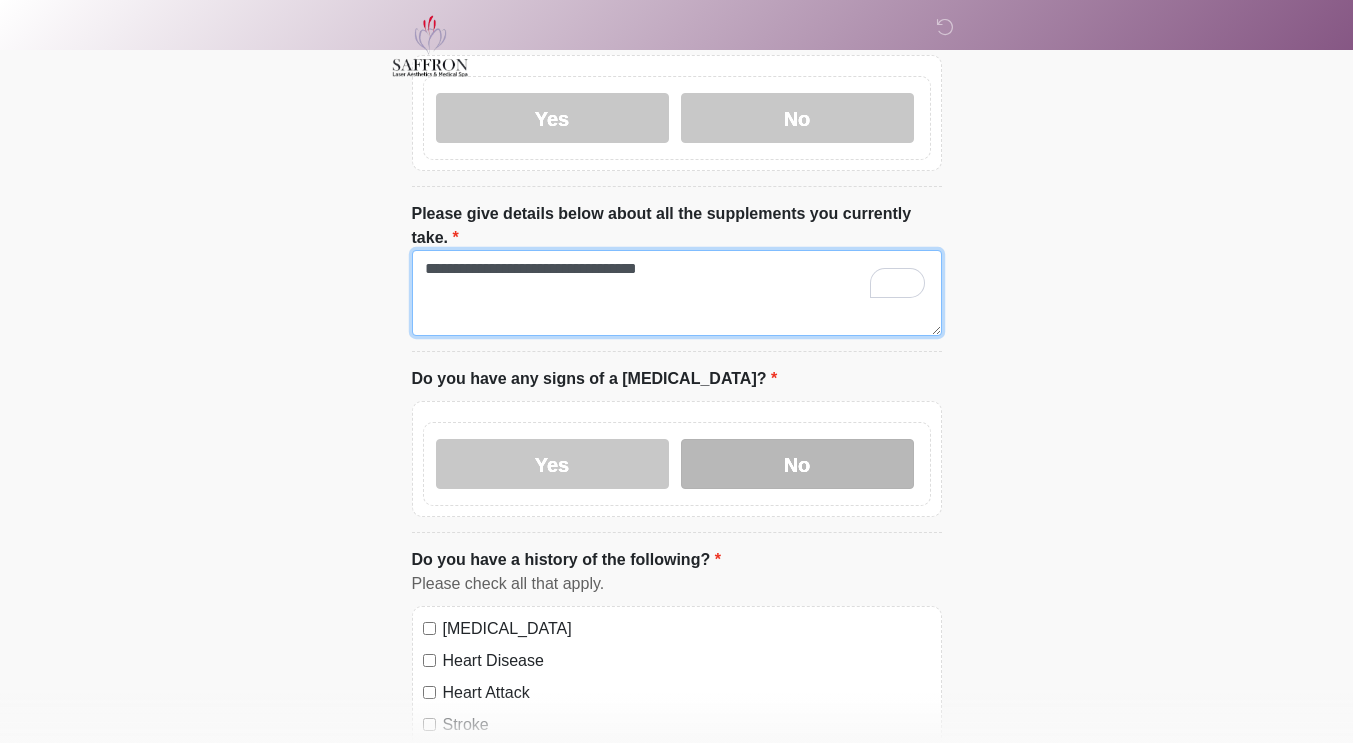 type on "**********" 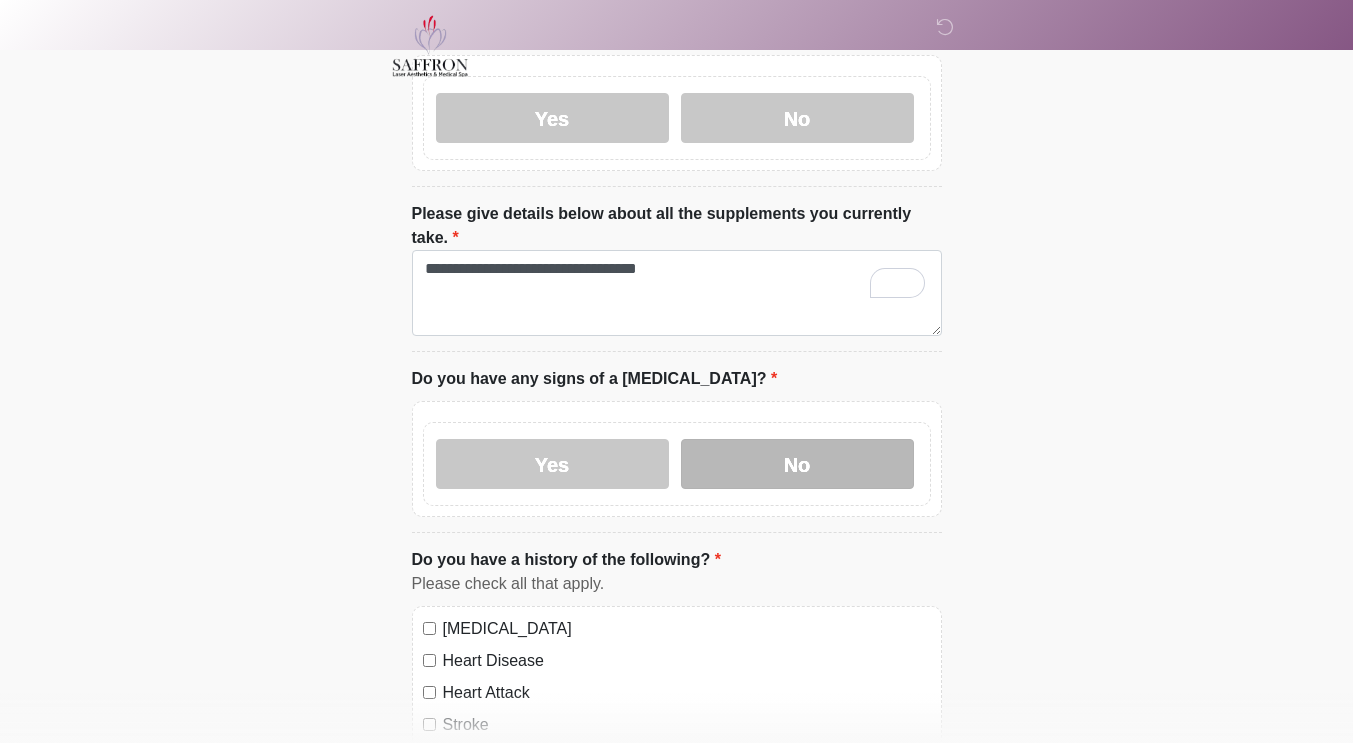 click on "No" at bounding box center (797, 464) 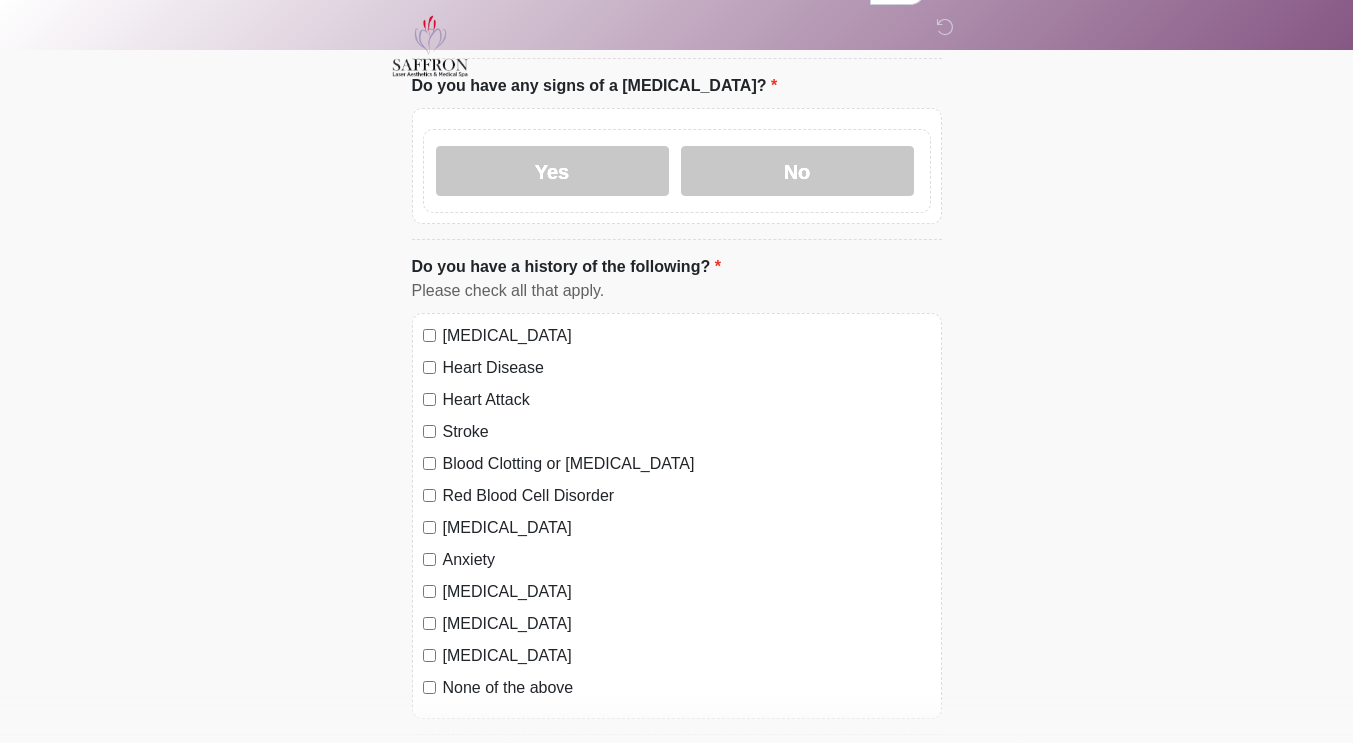scroll, scrollTop: 1440, scrollLeft: 0, axis: vertical 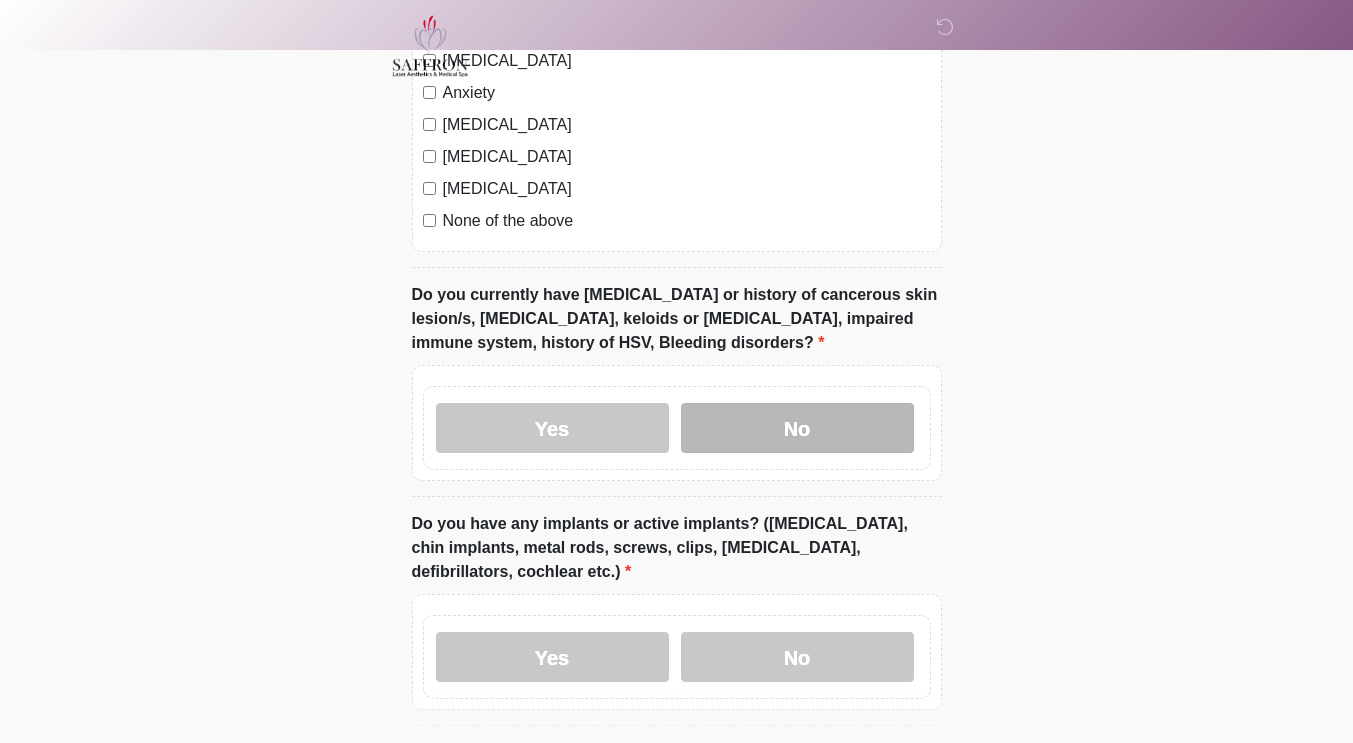 click on "No" at bounding box center [797, 428] 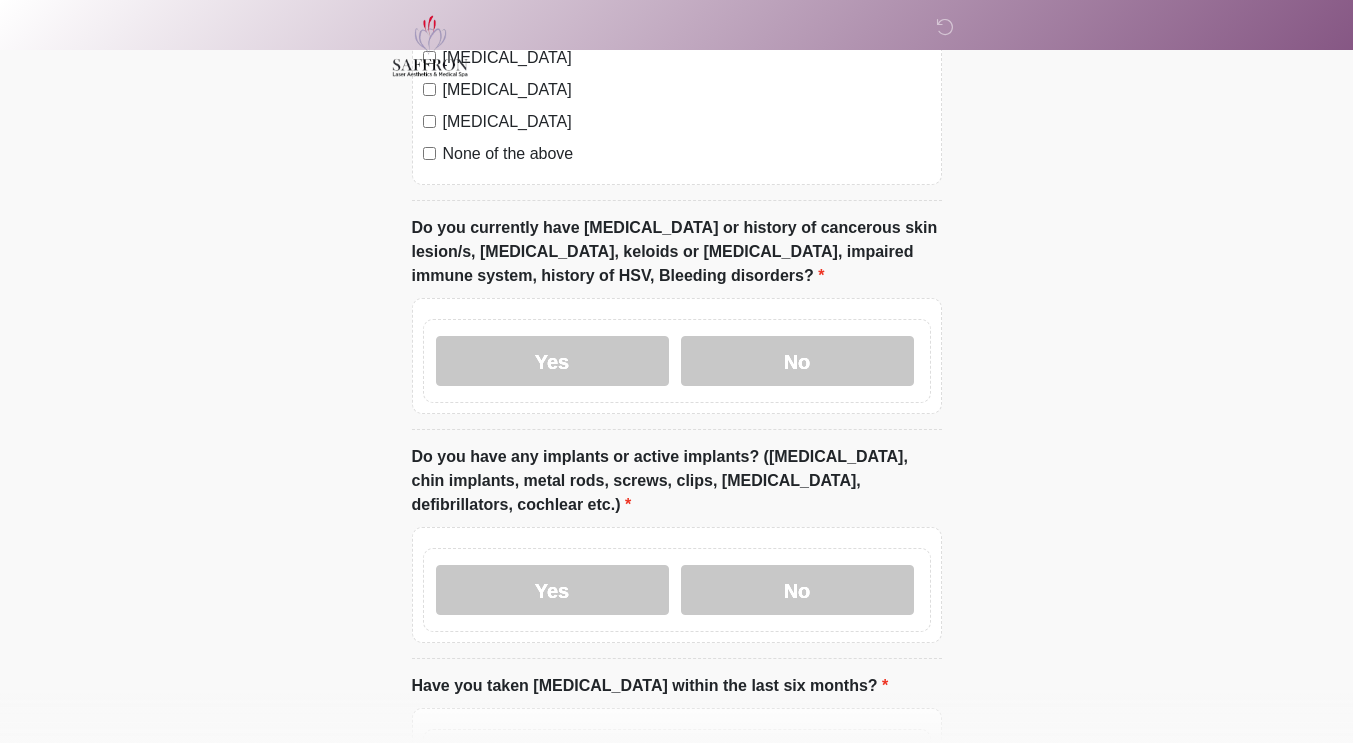 scroll, scrollTop: 1920, scrollLeft: 0, axis: vertical 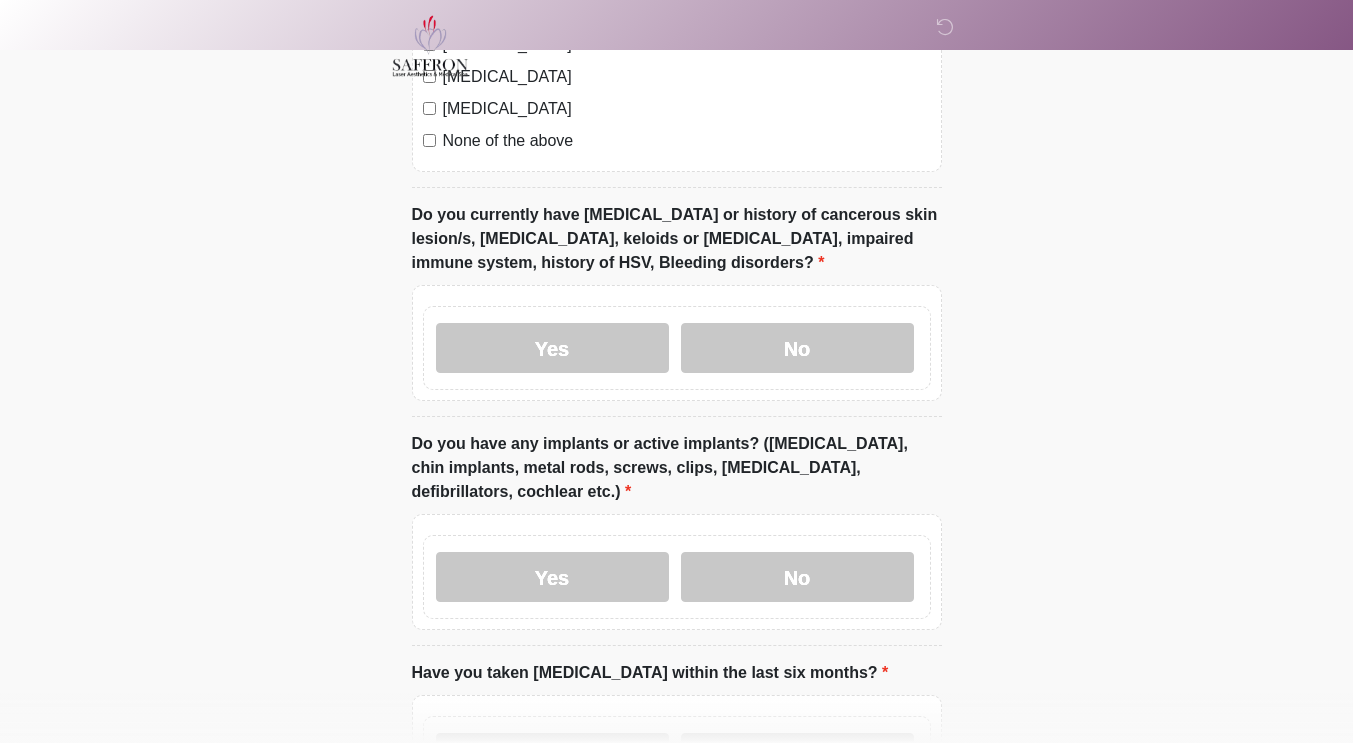 click on "Yes
No" at bounding box center (677, 577) 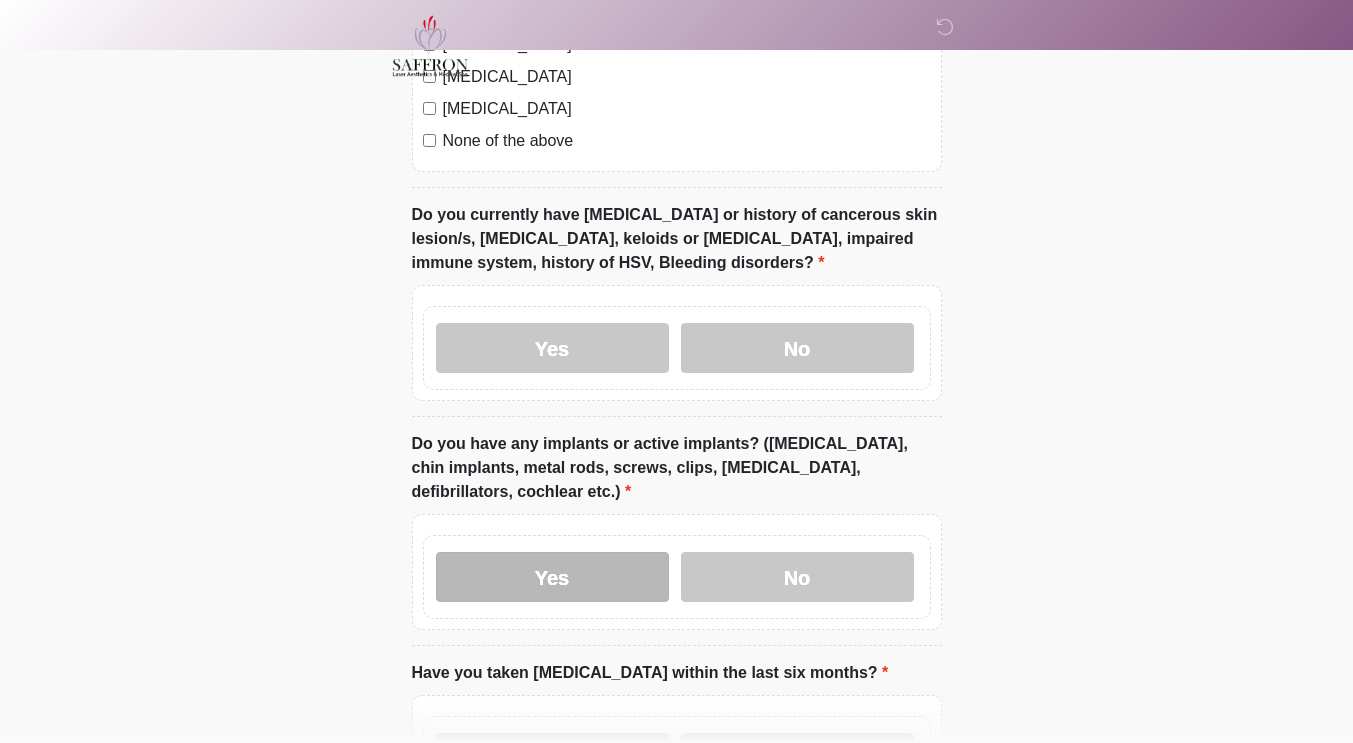 click on "Yes" at bounding box center (552, 577) 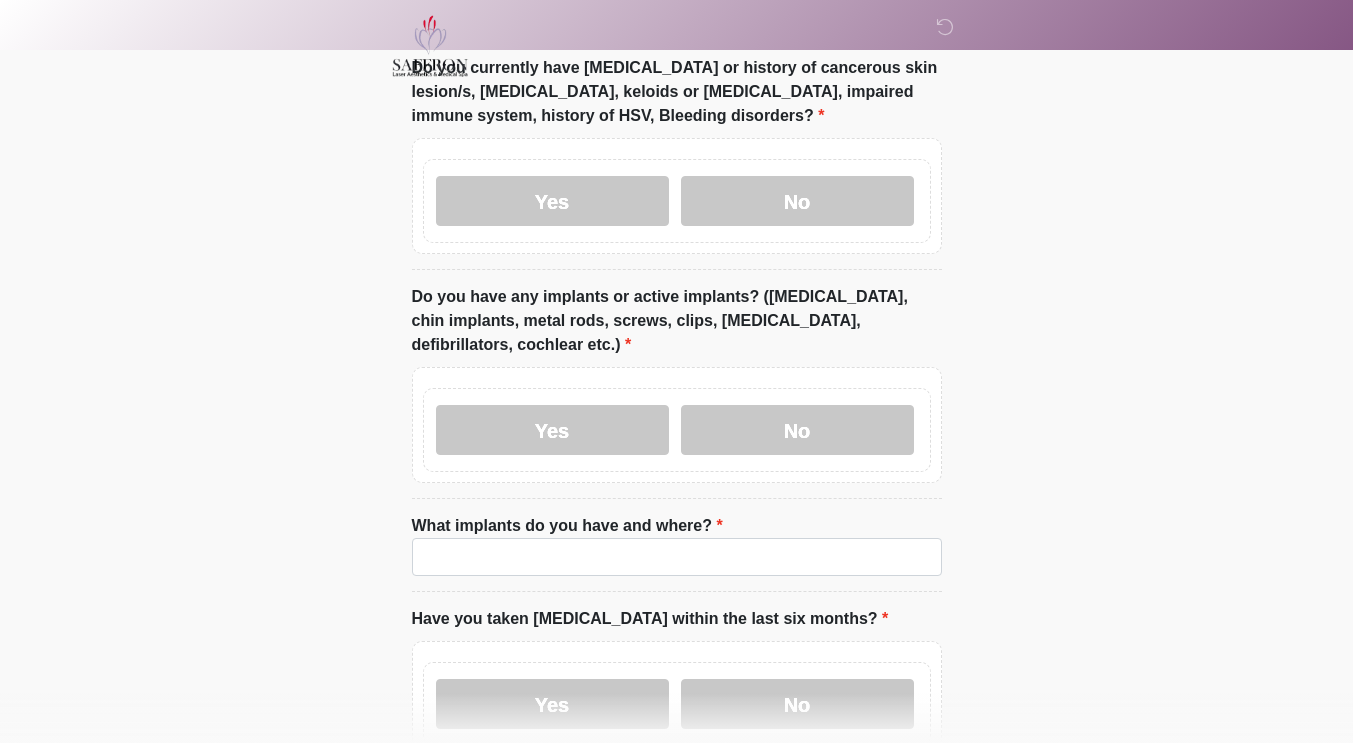 scroll, scrollTop: 2080, scrollLeft: 0, axis: vertical 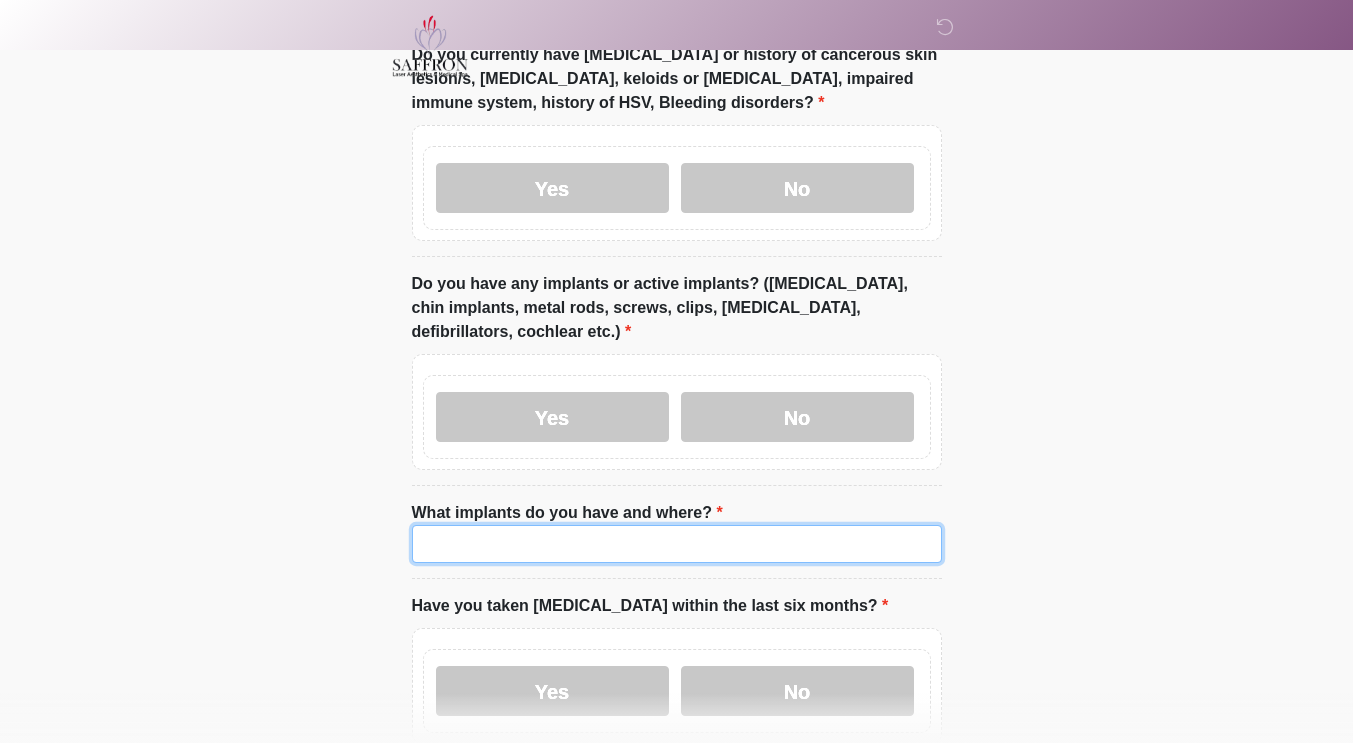 click on "What implants do you have and where?" at bounding box center [677, 544] 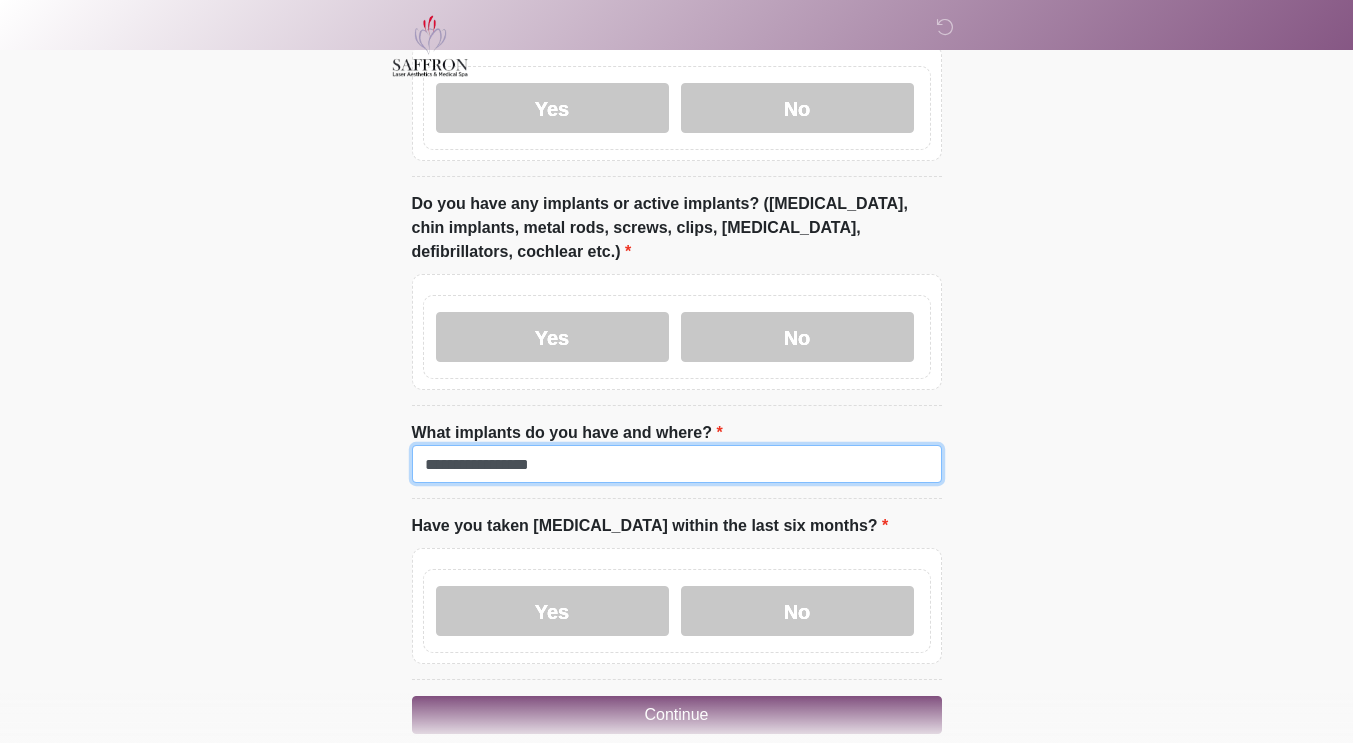scroll, scrollTop: 2200, scrollLeft: 0, axis: vertical 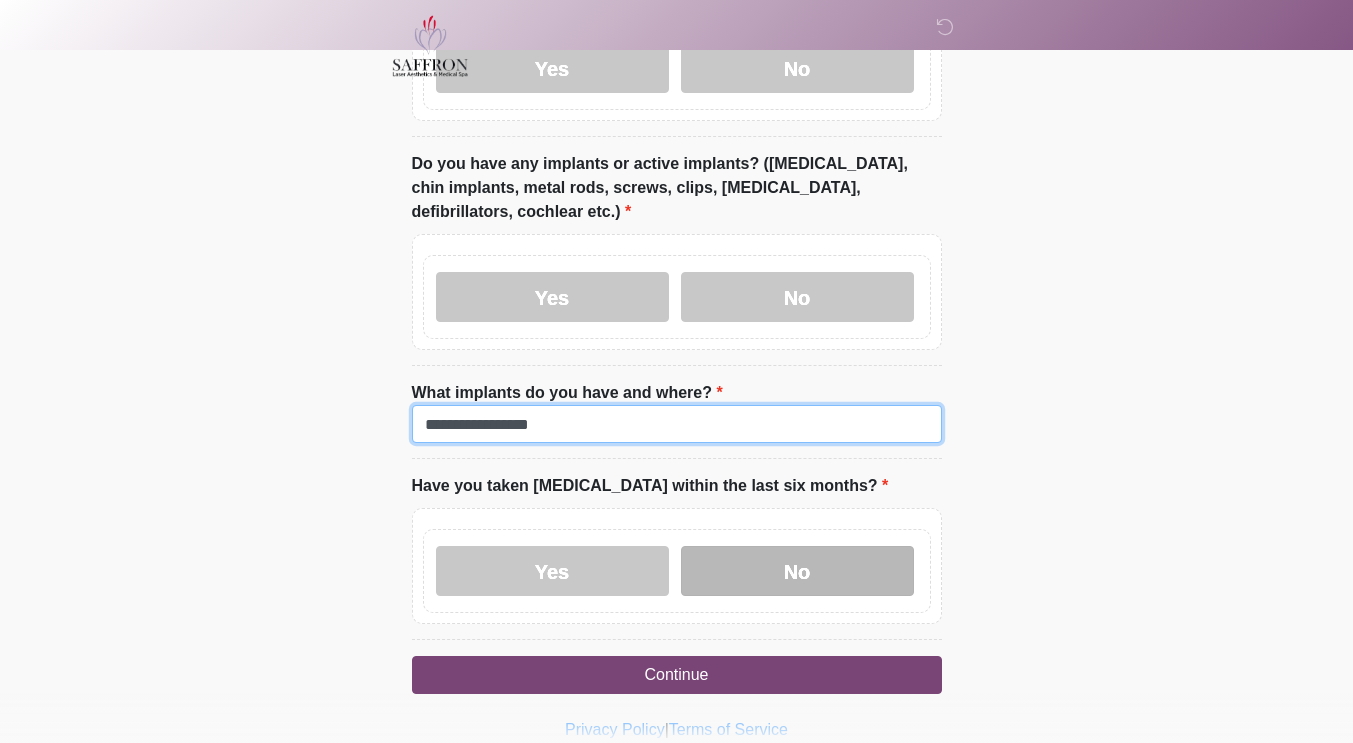 type on "**********" 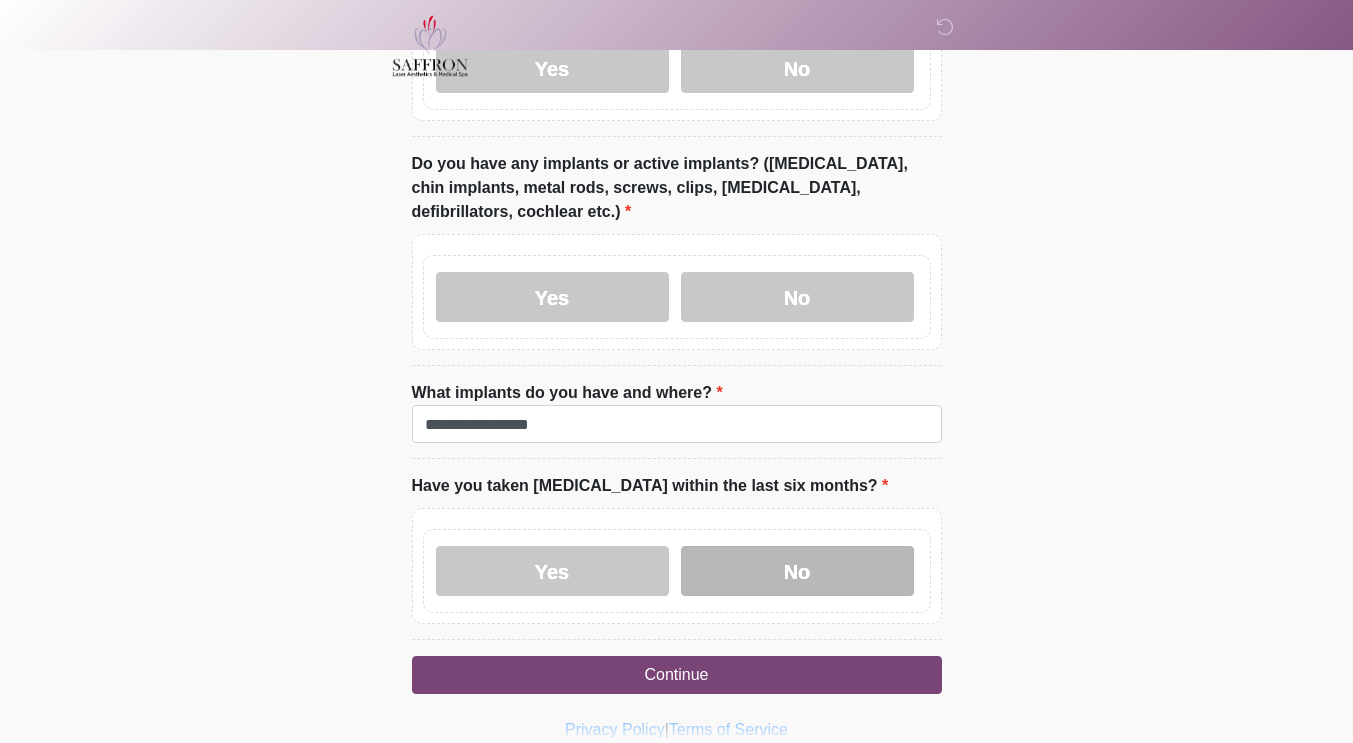 click on "No" at bounding box center [797, 571] 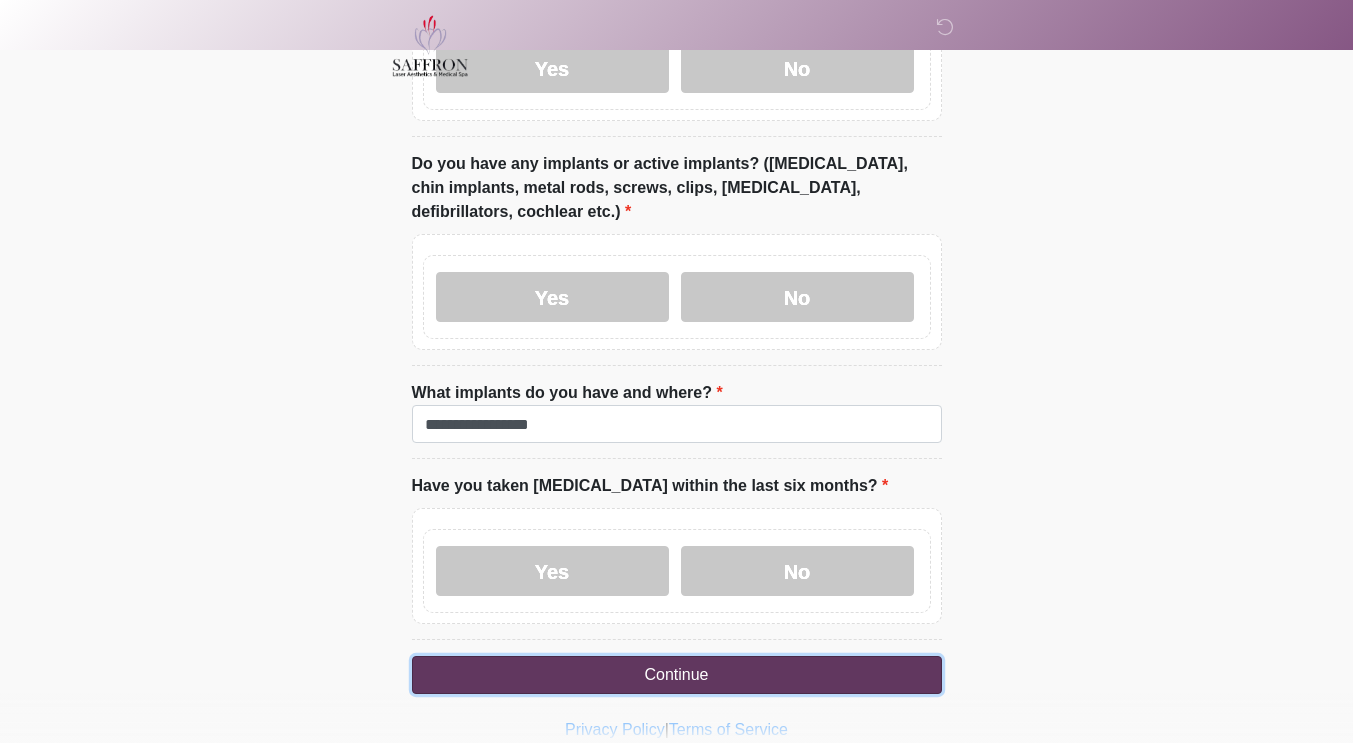 click on "Continue" at bounding box center [677, 675] 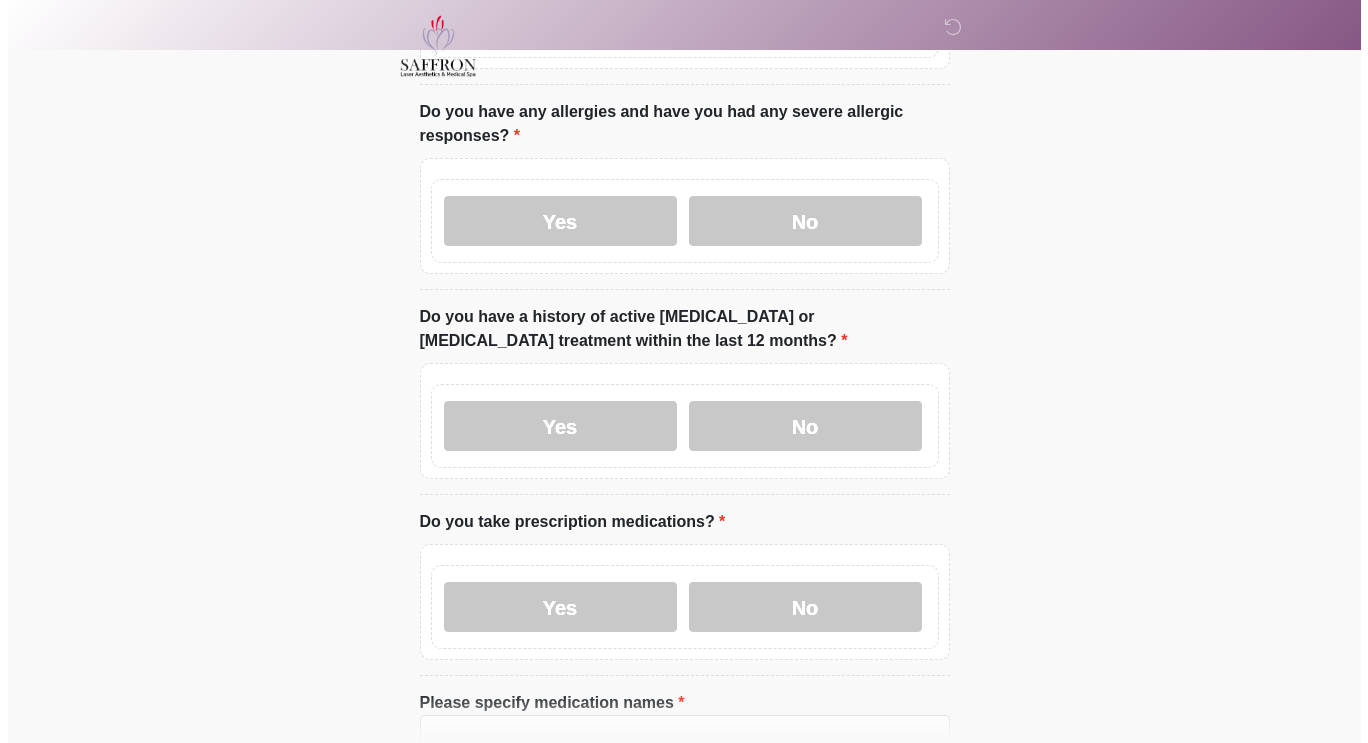 scroll, scrollTop: 0, scrollLeft: 0, axis: both 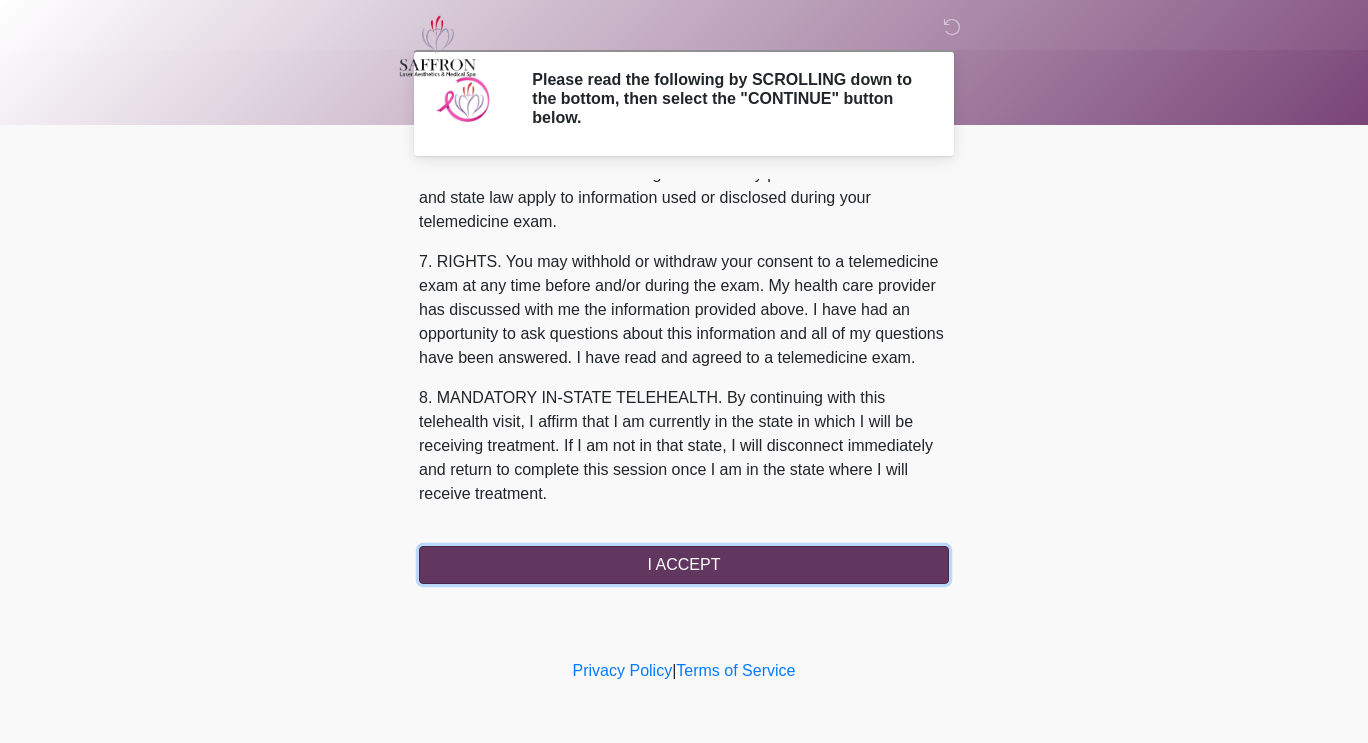 click on "I ACCEPT" at bounding box center (684, 565) 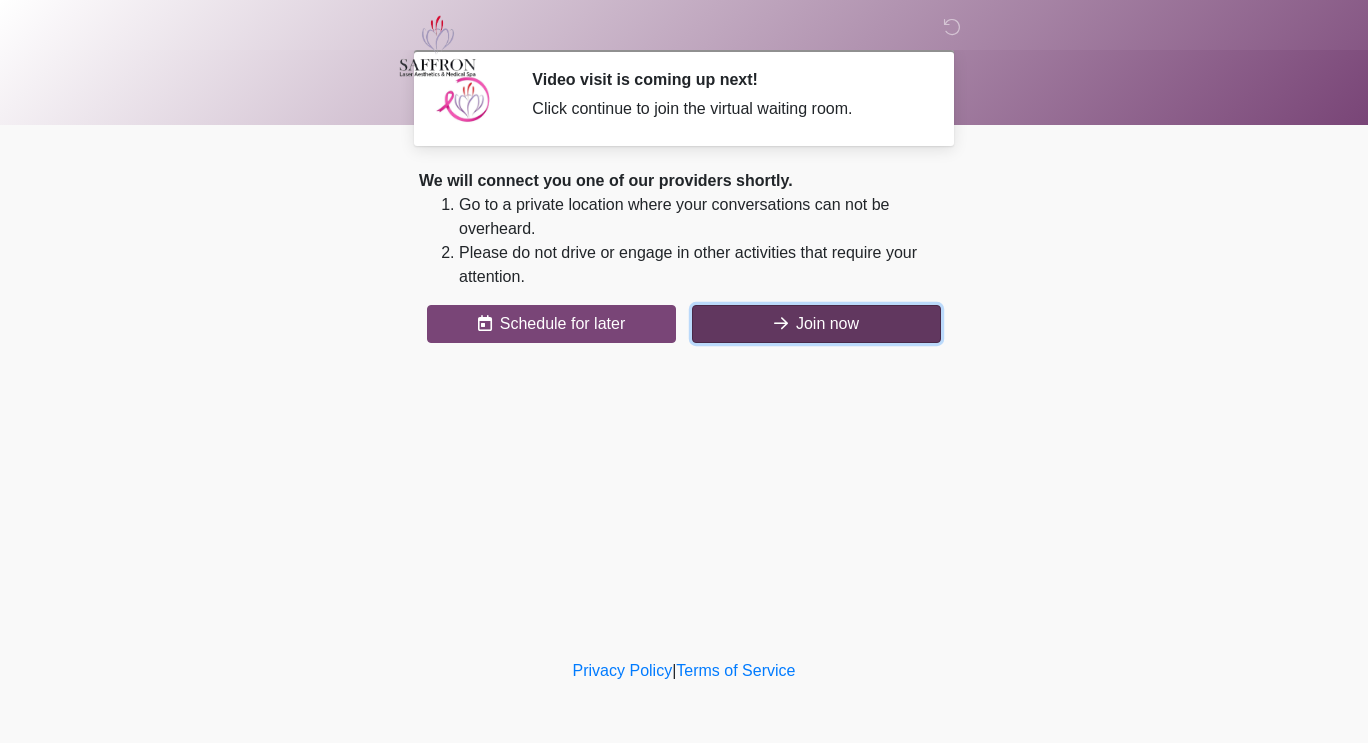 click on "Join now" at bounding box center (816, 324) 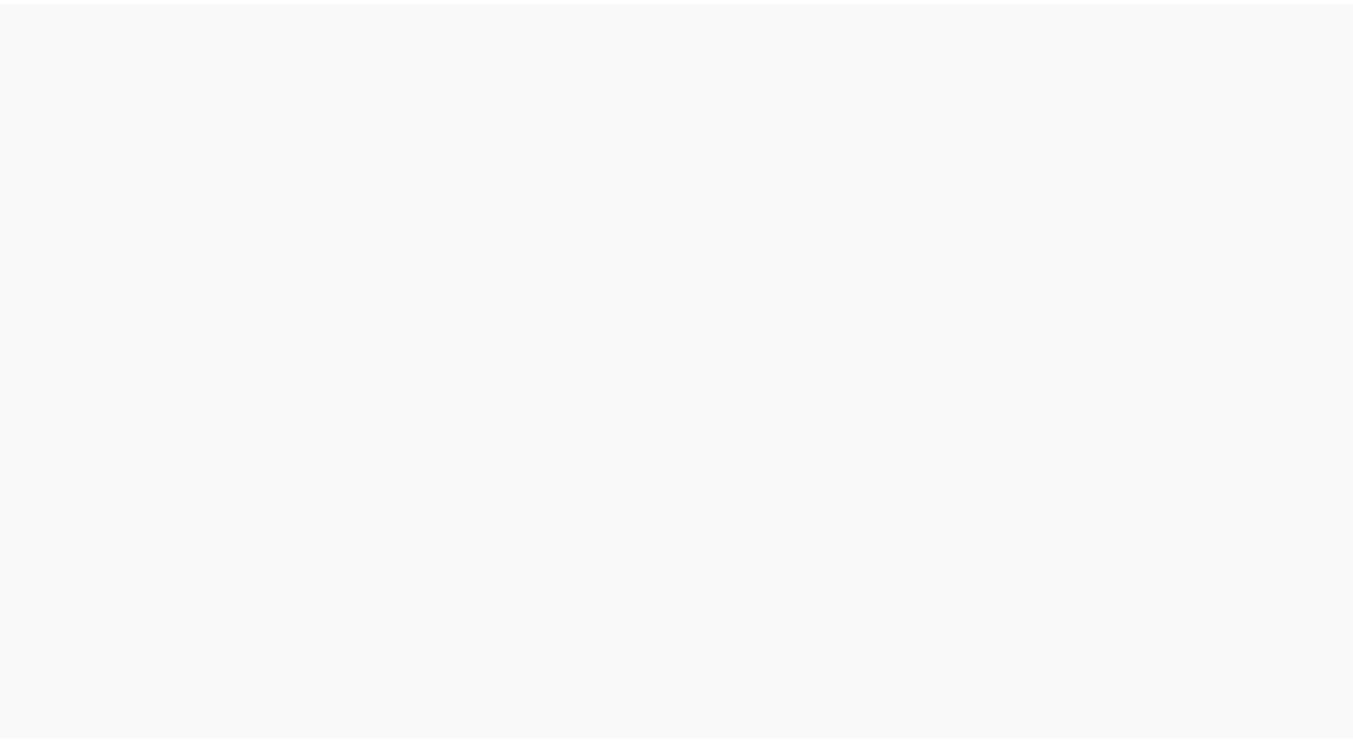 scroll, scrollTop: 0, scrollLeft: 0, axis: both 